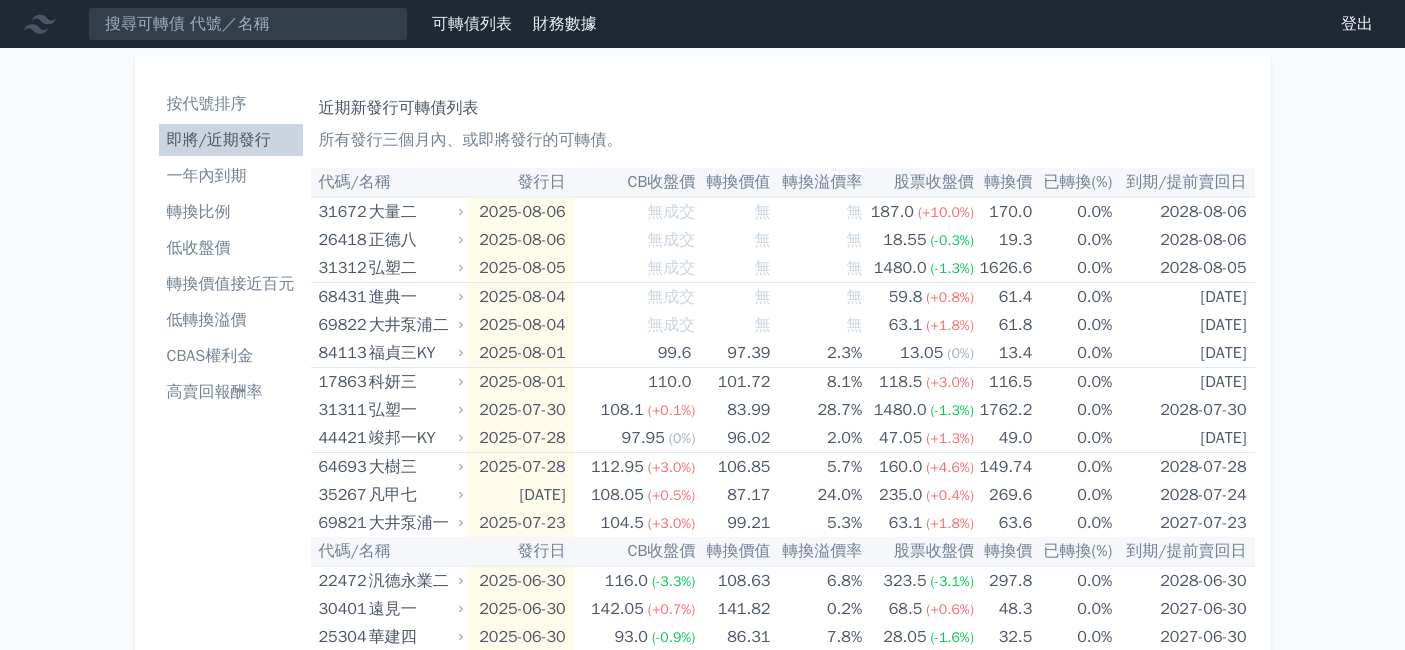 scroll, scrollTop: 0, scrollLeft: 0, axis: both 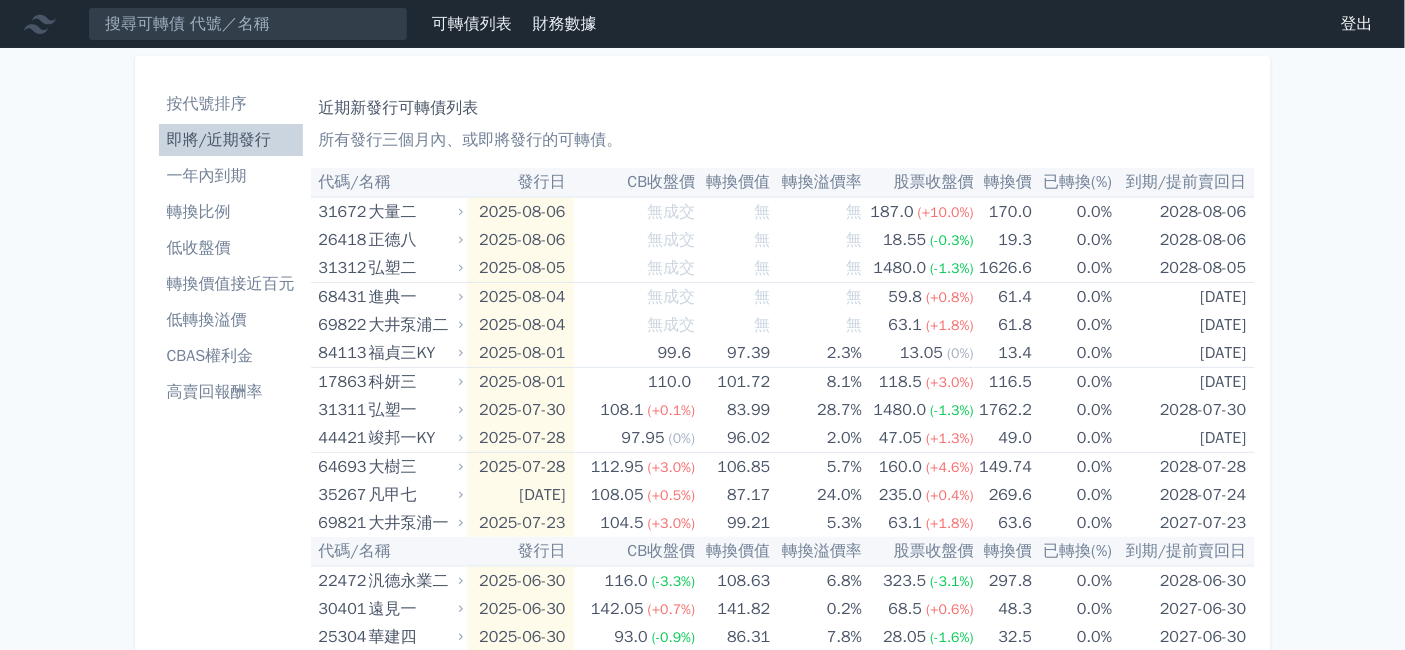 click on "低收盤價" at bounding box center (231, 248) 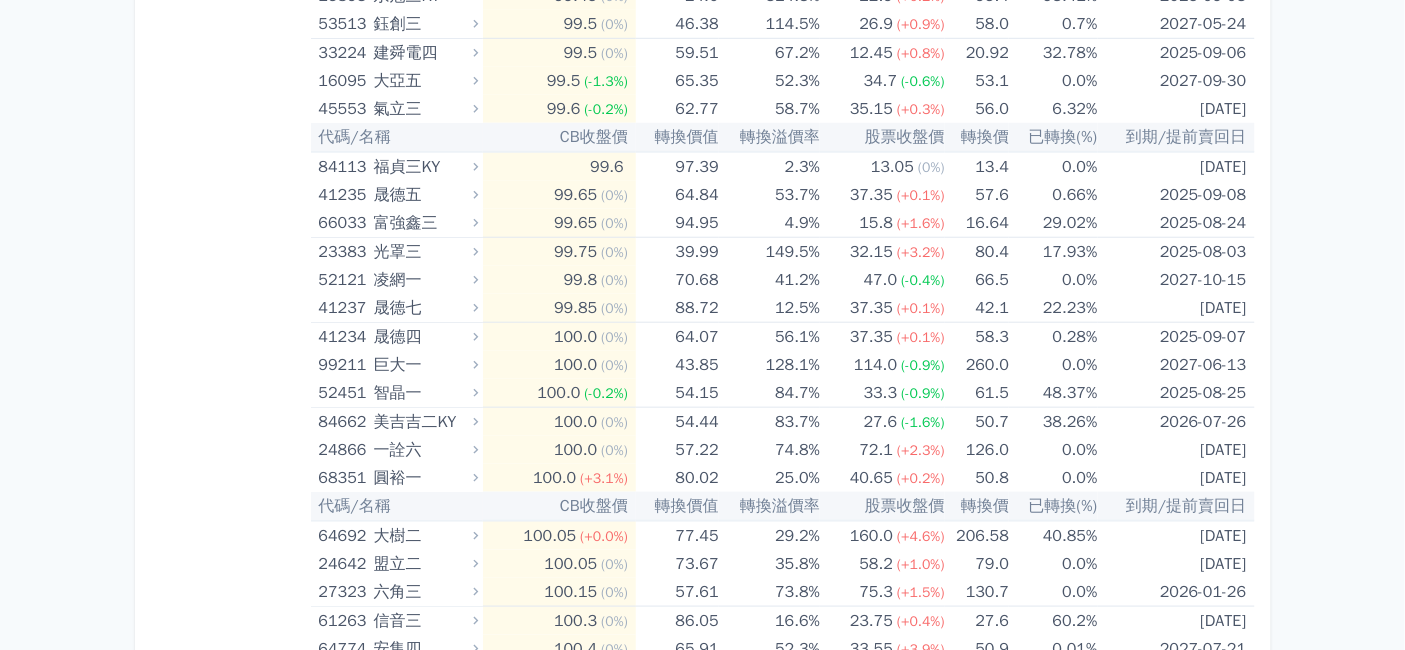 scroll, scrollTop: 3111, scrollLeft: 0, axis: vertical 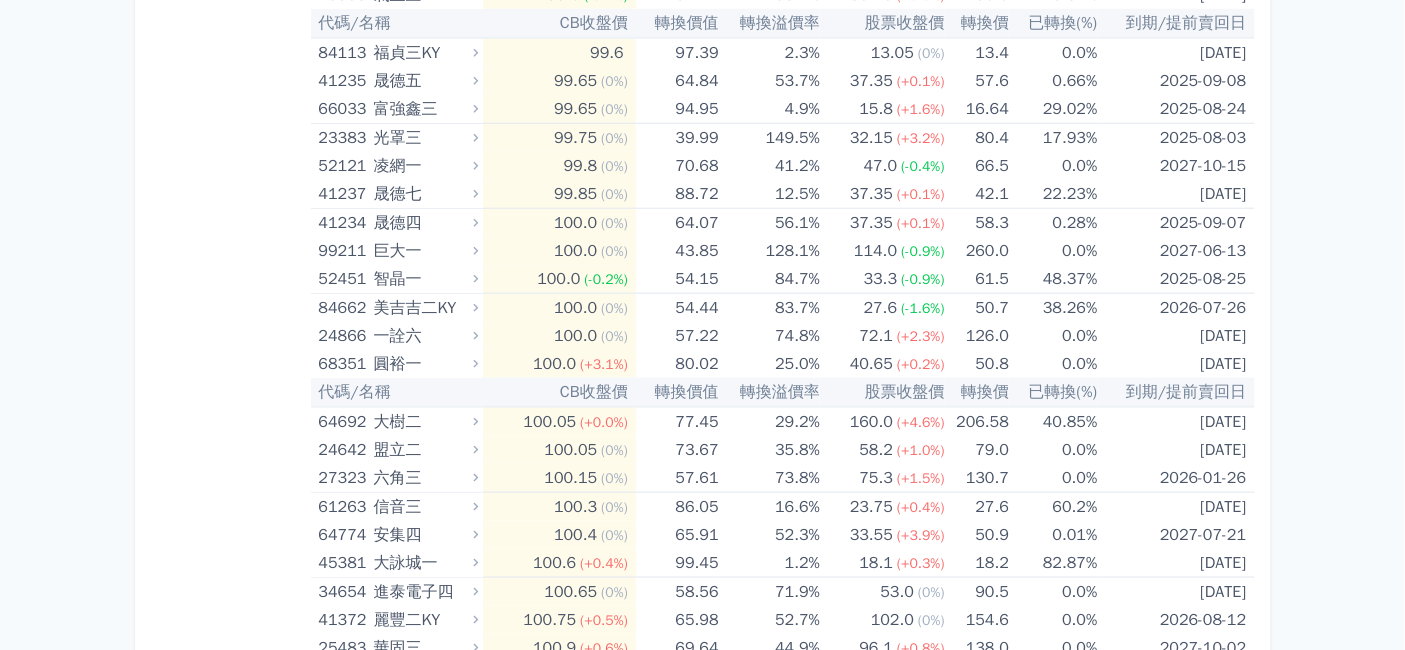 click on "福貞二KY" at bounding box center [424, -175] 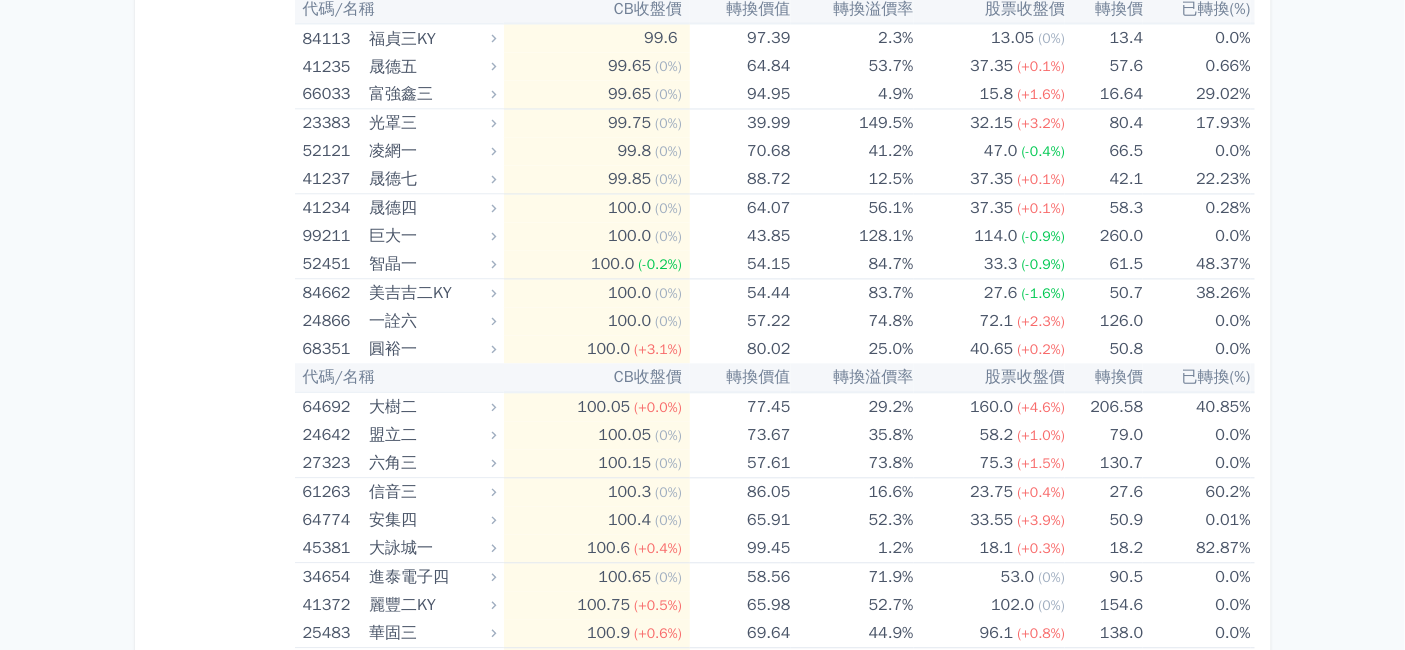 scroll, scrollTop: 3777, scrollLeft: 0, axis: vertical 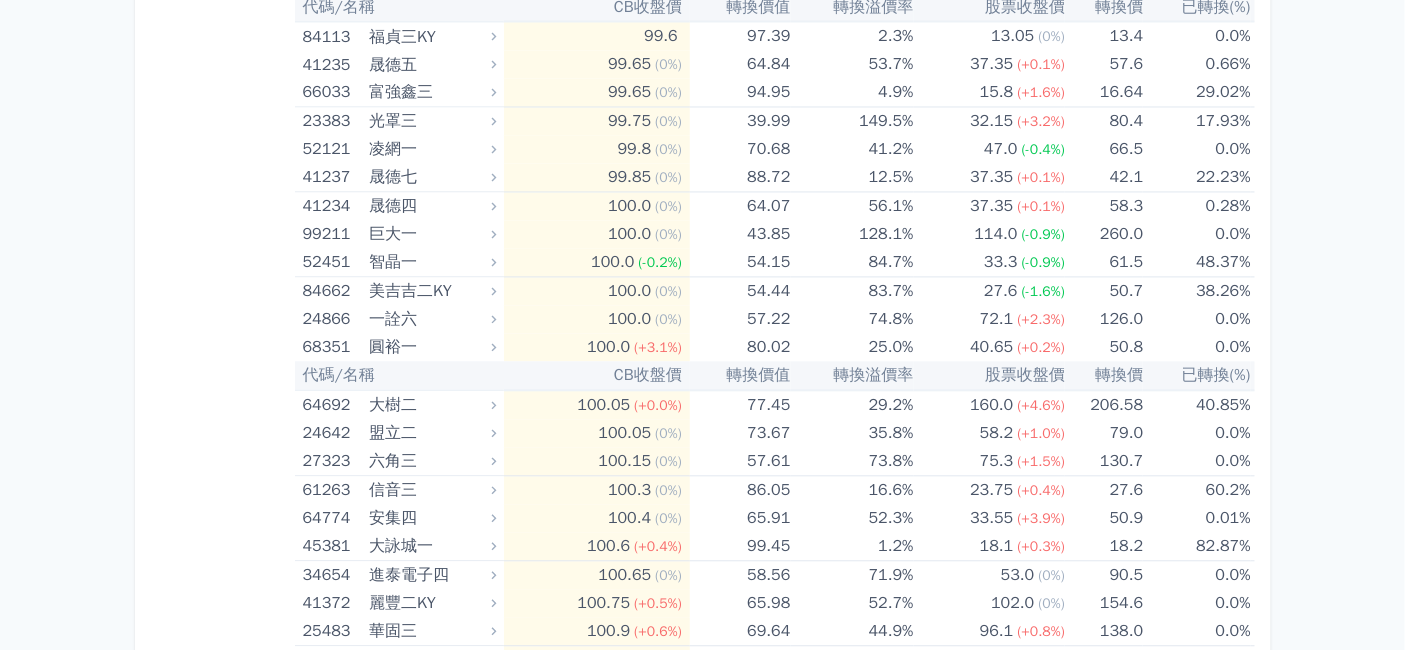 drag, startPoint x: 594, startPoint y: 212, endPoint x: 665, endPoint y: 214, distance: 71.02816 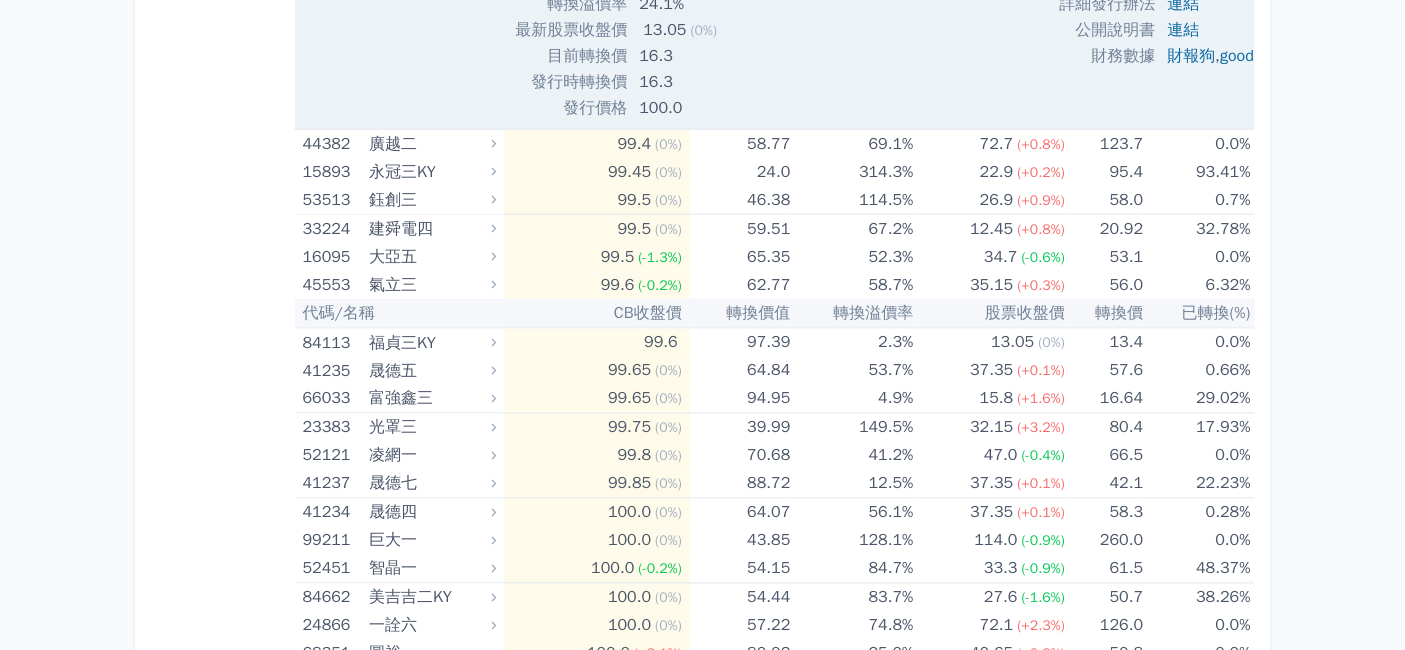 scroll, scrollTop: 3444, scrollLeft: 0, axis: vertical 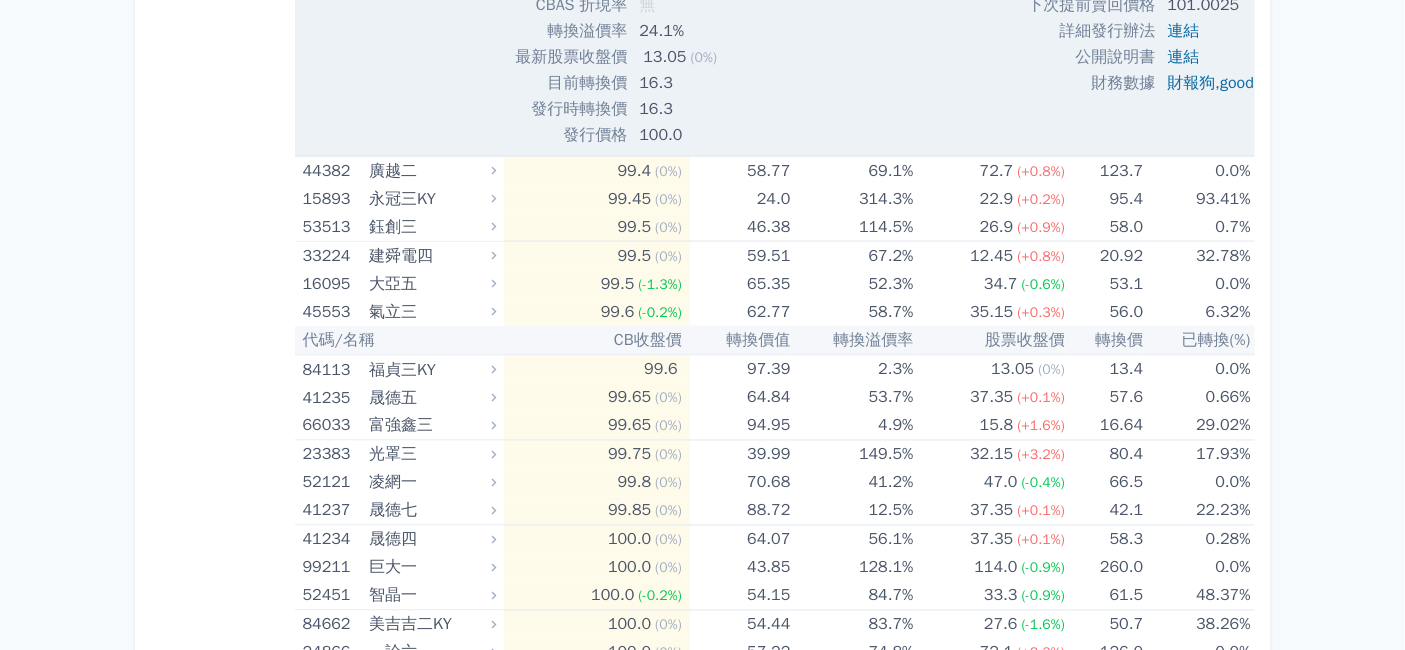 click on "84112" at bounding box center (334, -508) 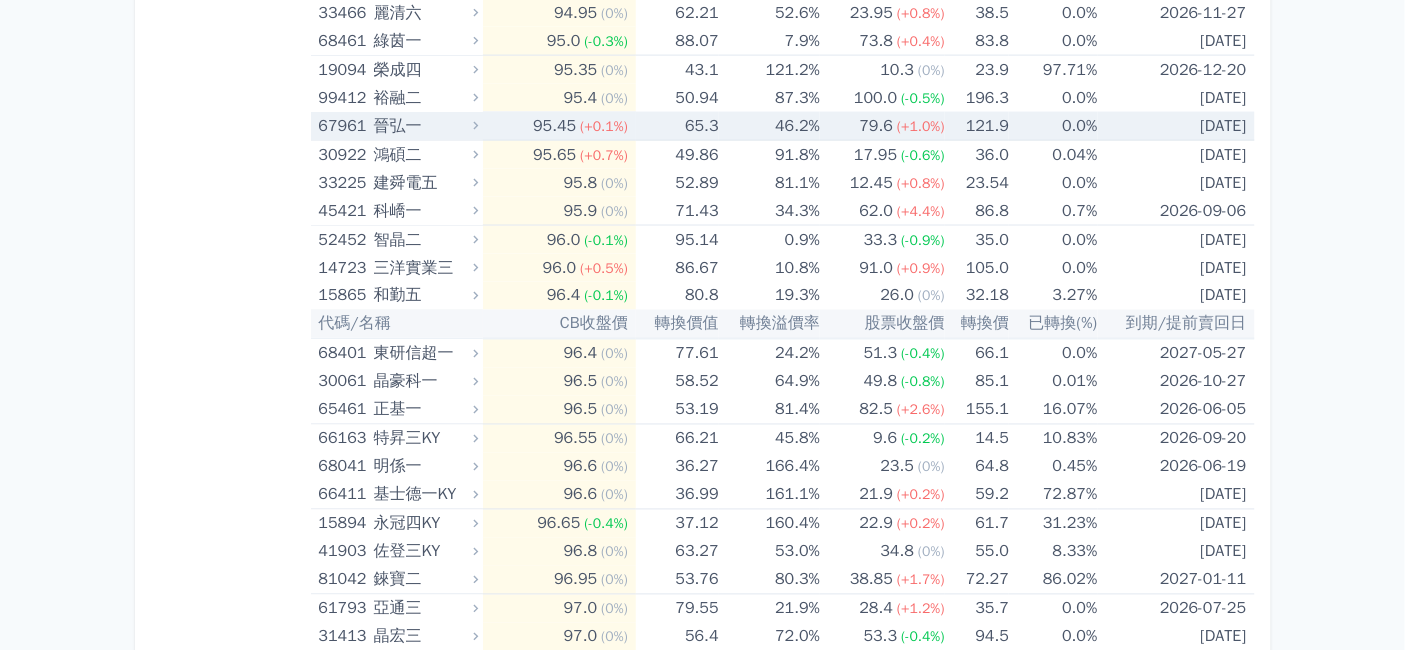 scroll, scrollTop: 888, scrollLeft: 0, axis: vertical 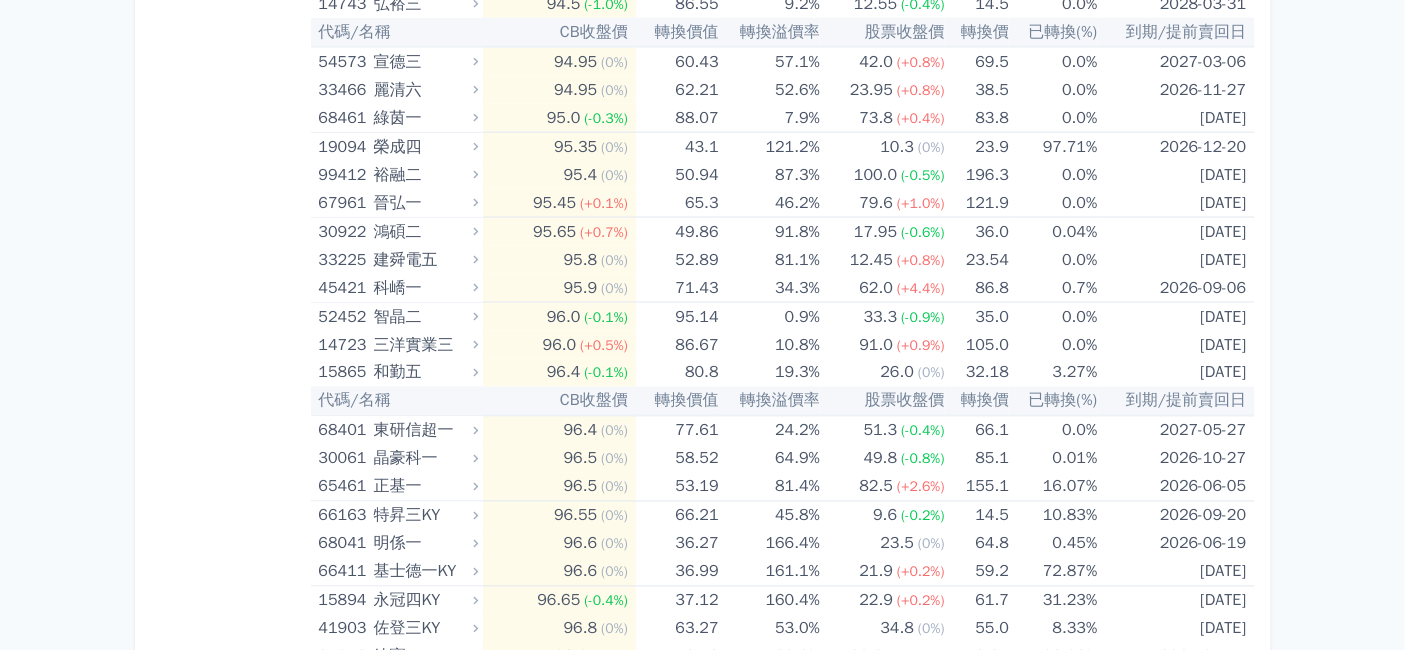 click on "冠星一KY" at bounding box center [424, -52] 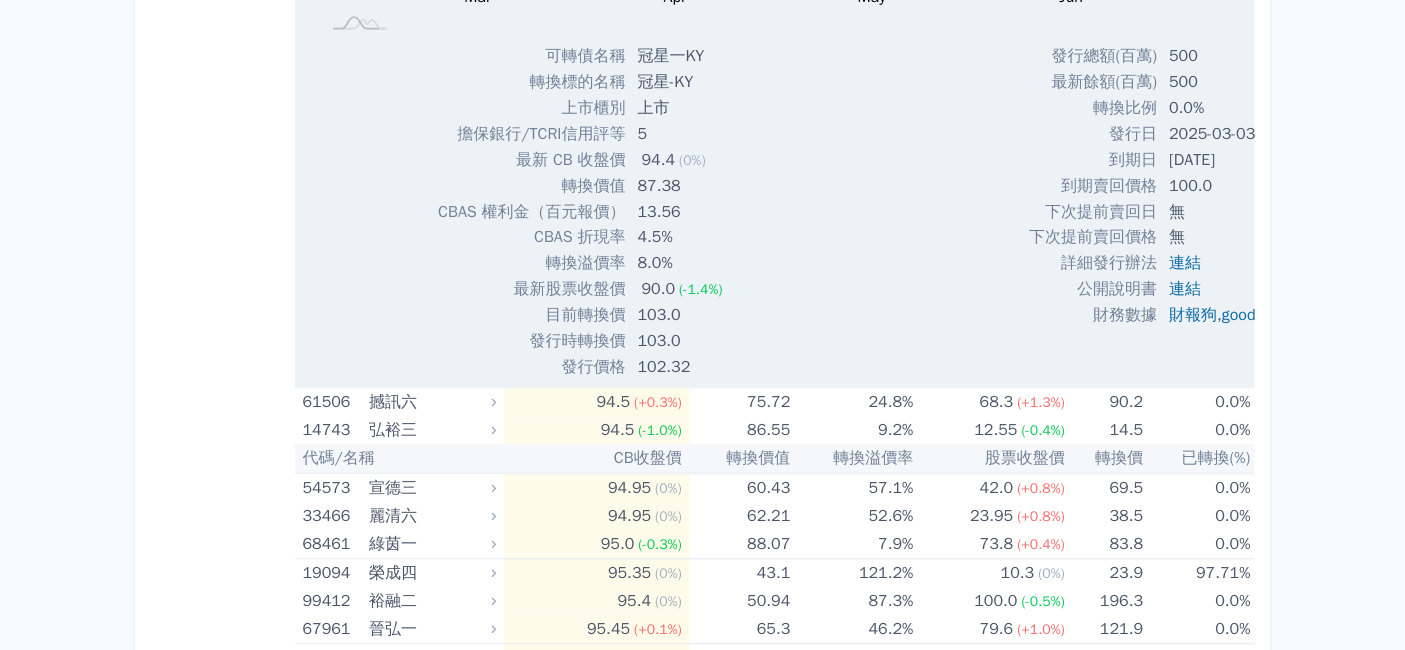 scroll, scrollTop: 888, scrollLeft: 0, axis: vertical 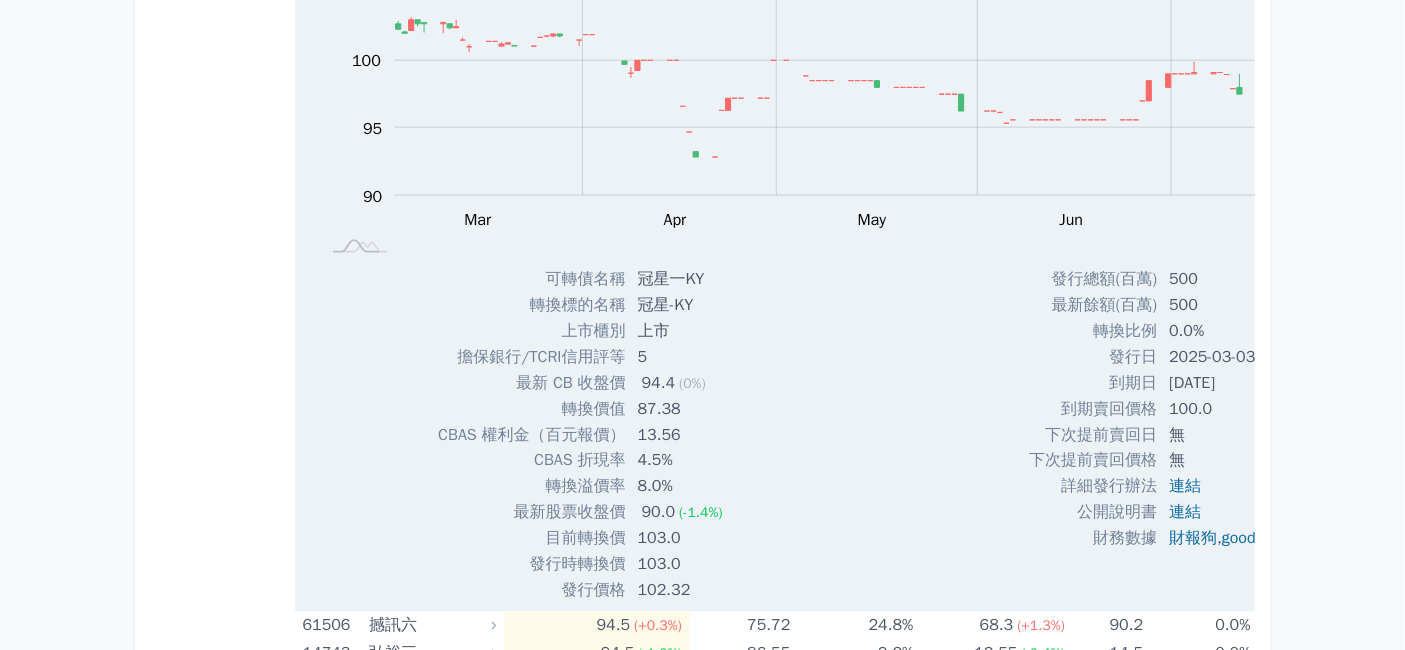 click on "按代號排序
即將/近期發行
一年內到期
轉換比例
低收盤價
轉換價值接近百元
低轉換溢價
CBAS權利金
高賣回報酬率" at bounding box center (223, 5579) 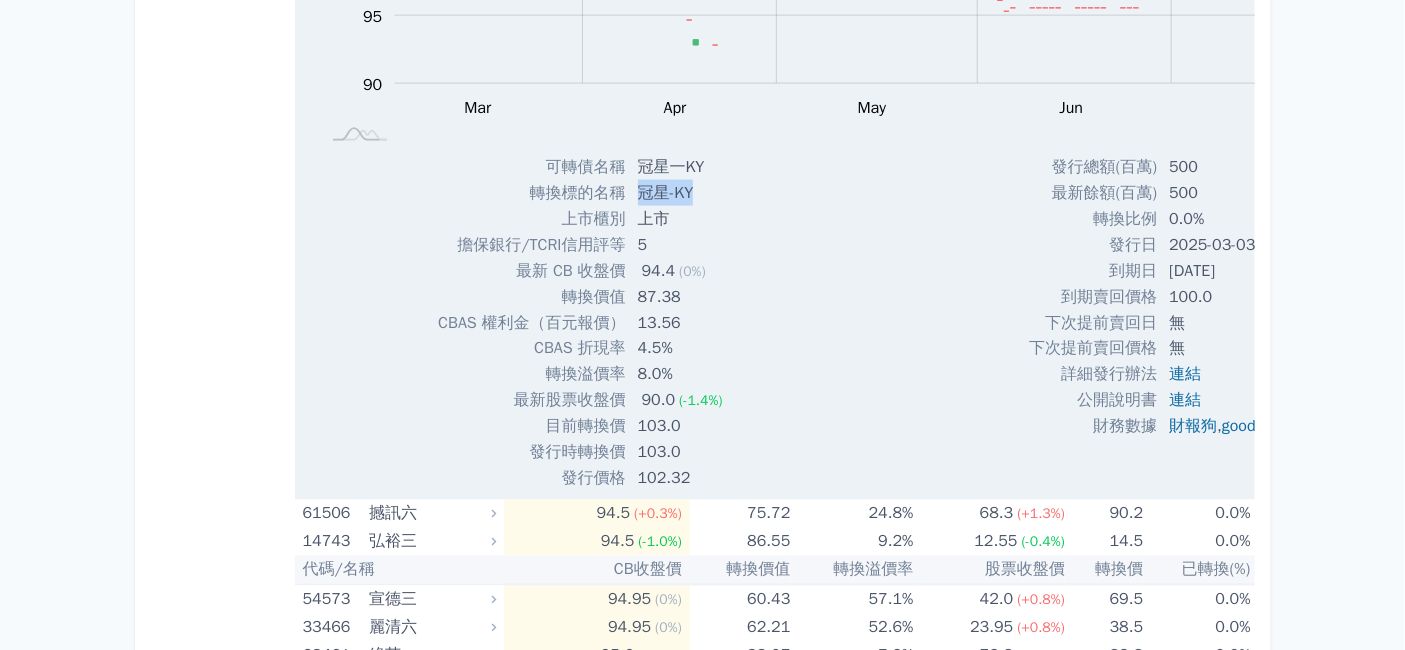 drag, startPoint x: 589, startPoint y: 411, endPoint x: 652, endPoint y: 419, distance: 63.505905 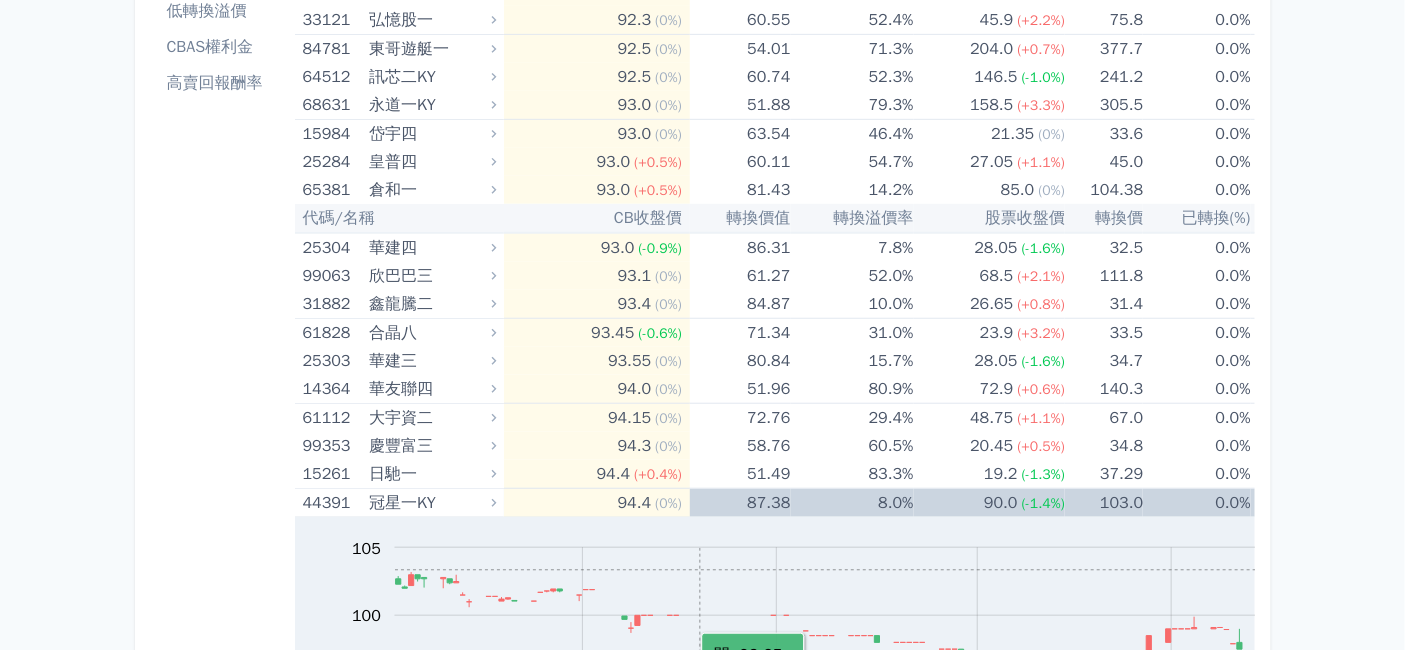 scroll, scrollTop: 0, scrollLeft: 0, axis: both 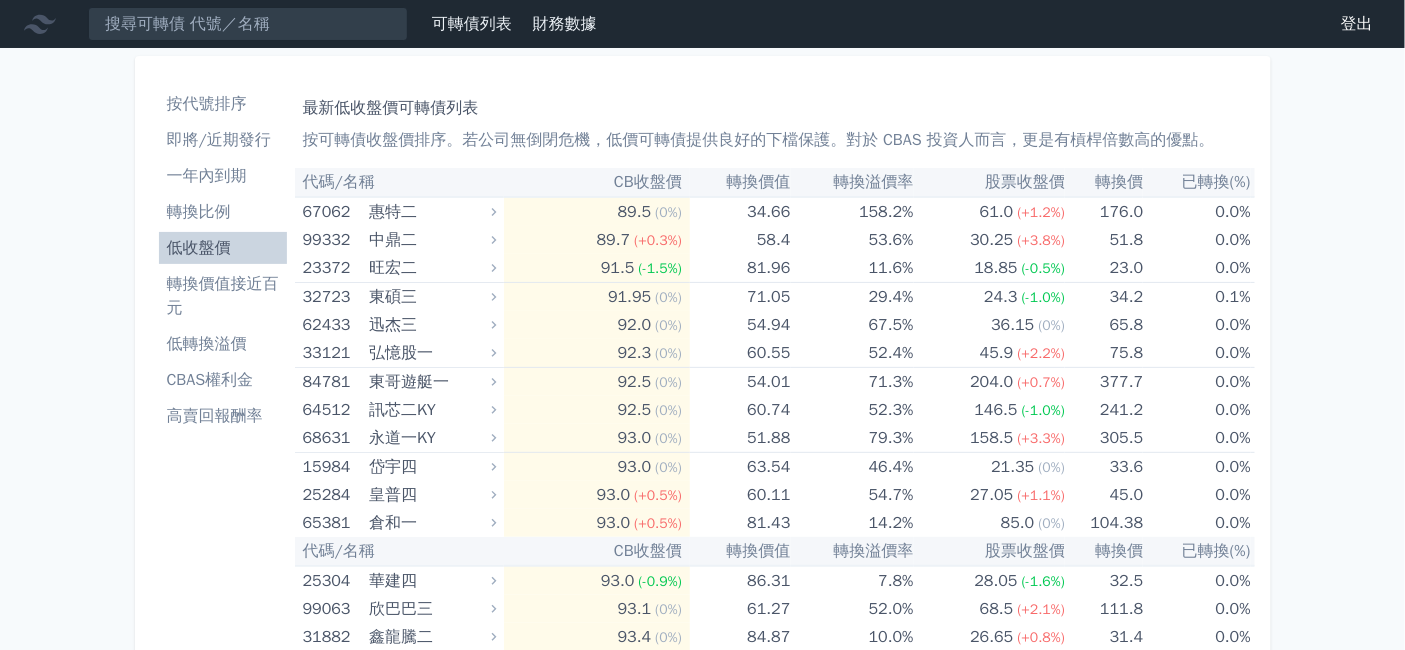 click on "即將/近期發行" at bounding box center [223, 140] 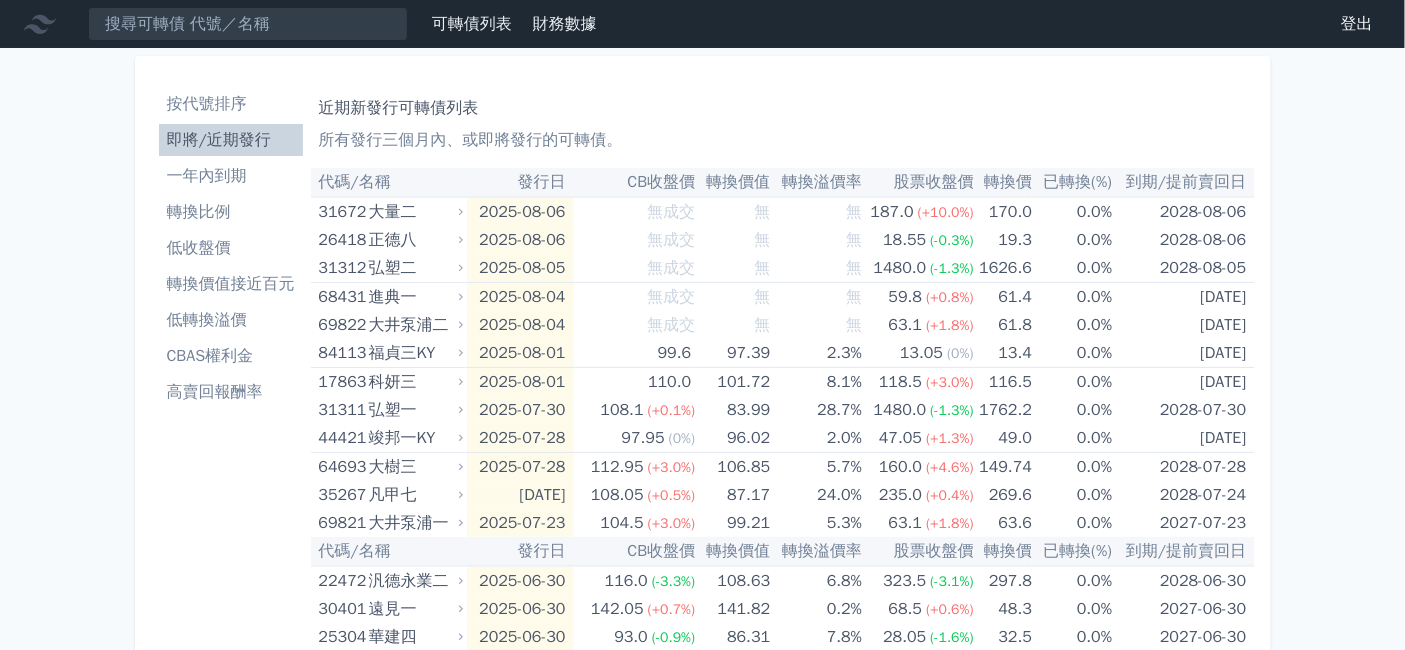 scroll, scrollTop: 111, scrollLeft: 0, axis: vertical 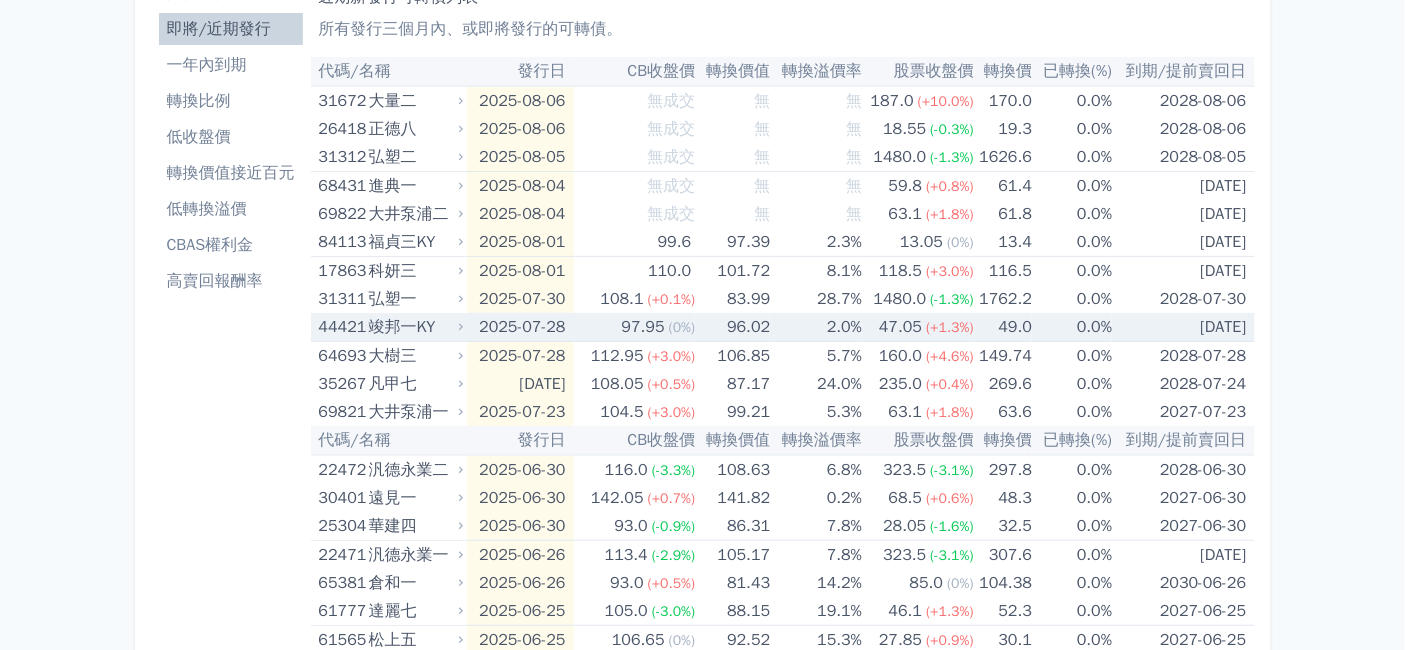 click on "竣邦一KY" at bounding box center (414, 327) 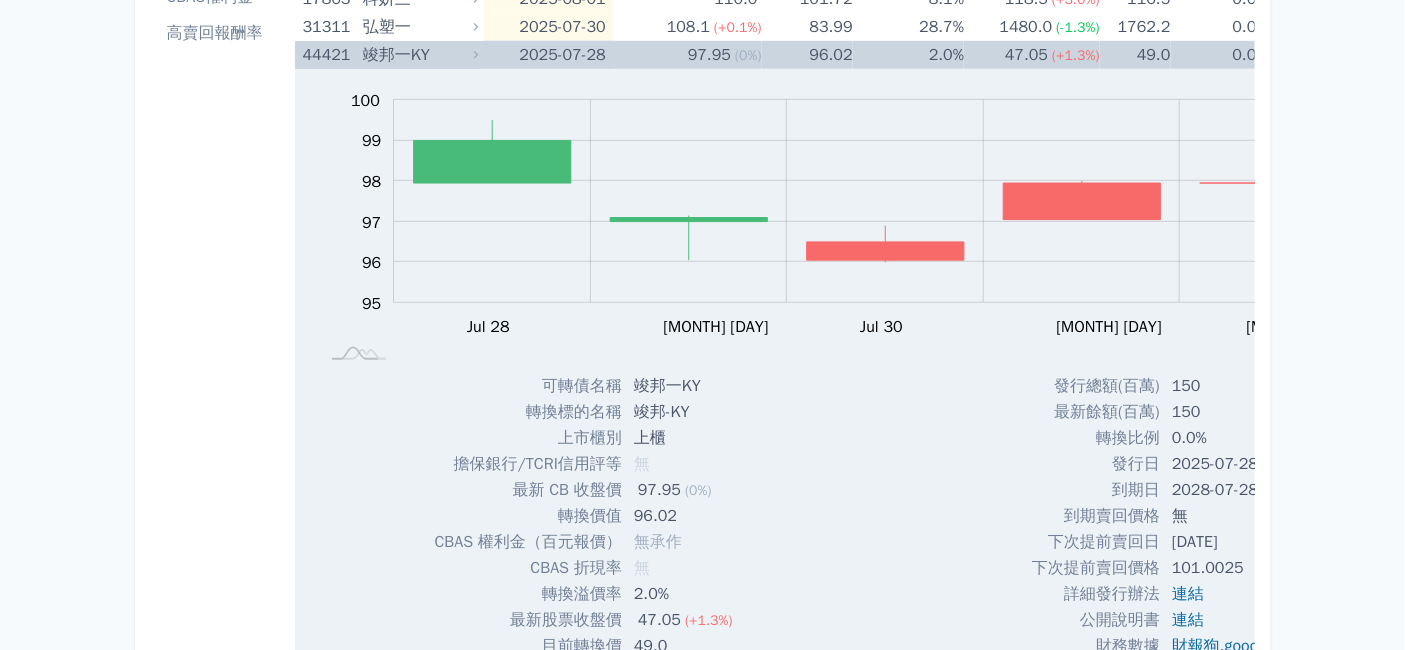 scroll, scrollTop: 555, scrollLeft: 0, axis: vertical 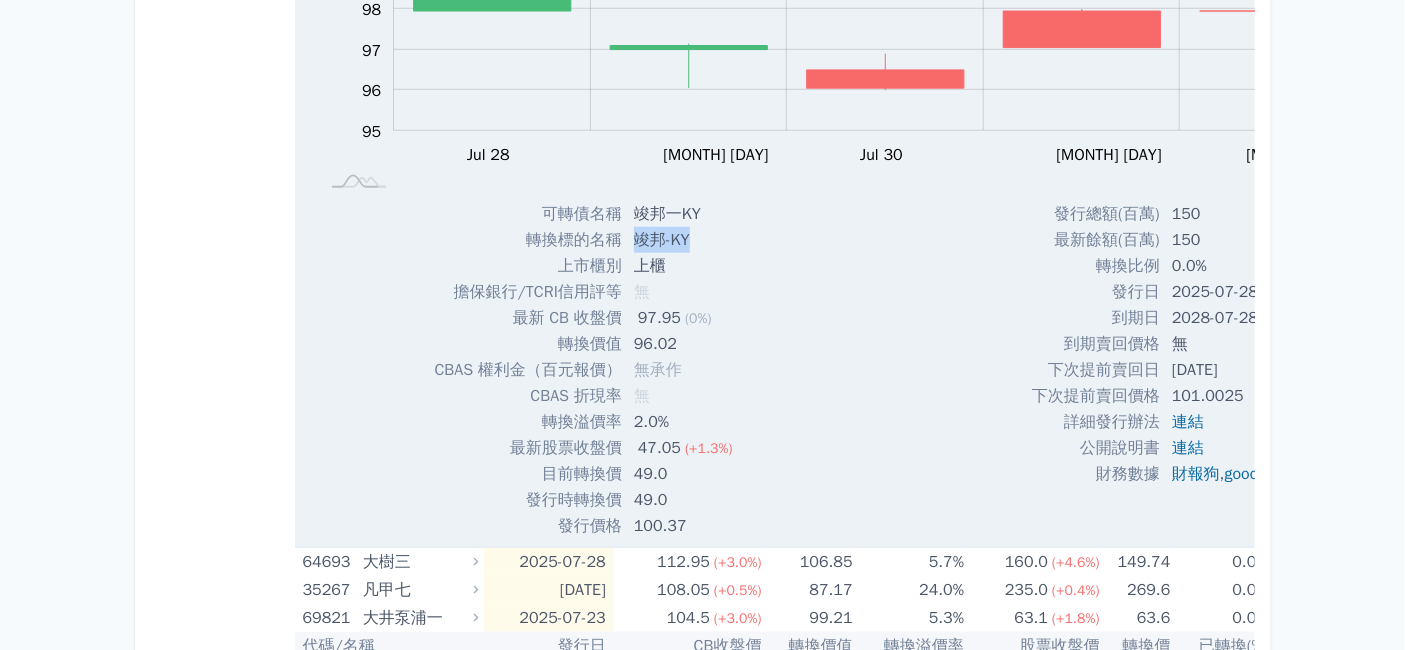 drag, startPoint x: 582, startPoint y: 360, endPoint x: 651, endPoint y: 364, distance: 69.115845 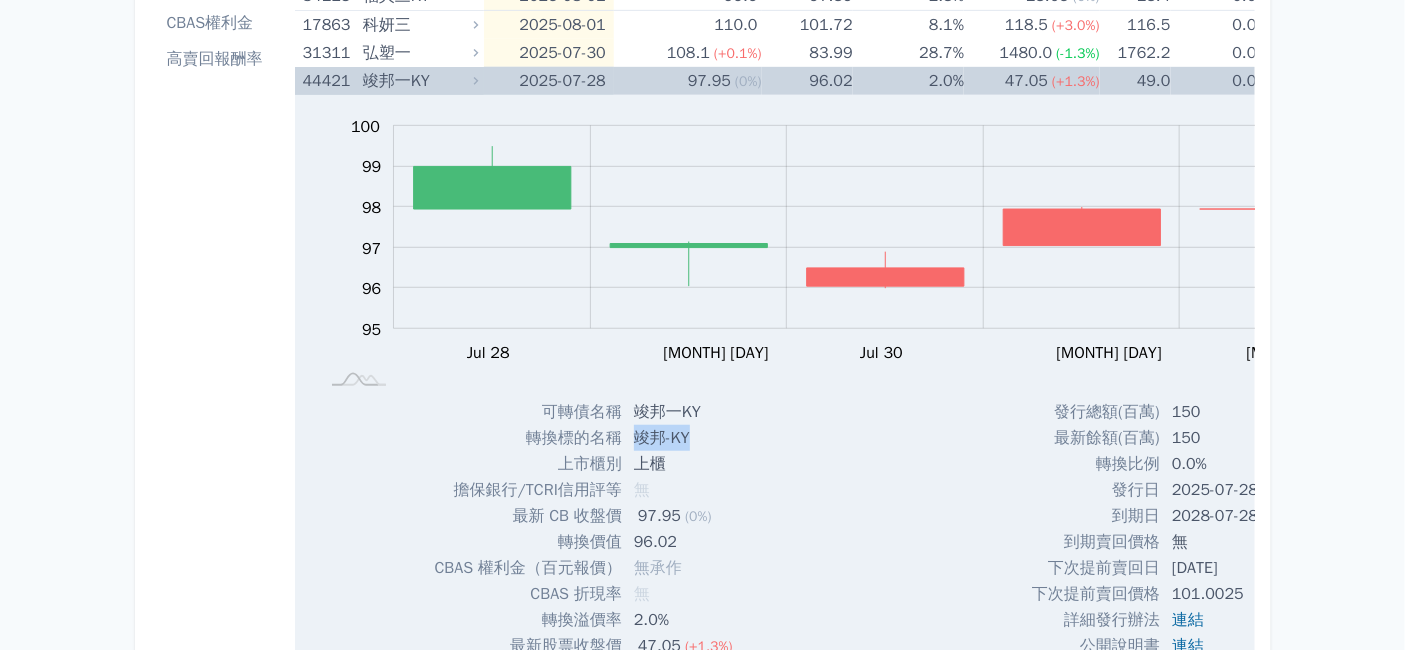 scroll, scrollTop: 222, scrollLeft: 0, axis: vertical 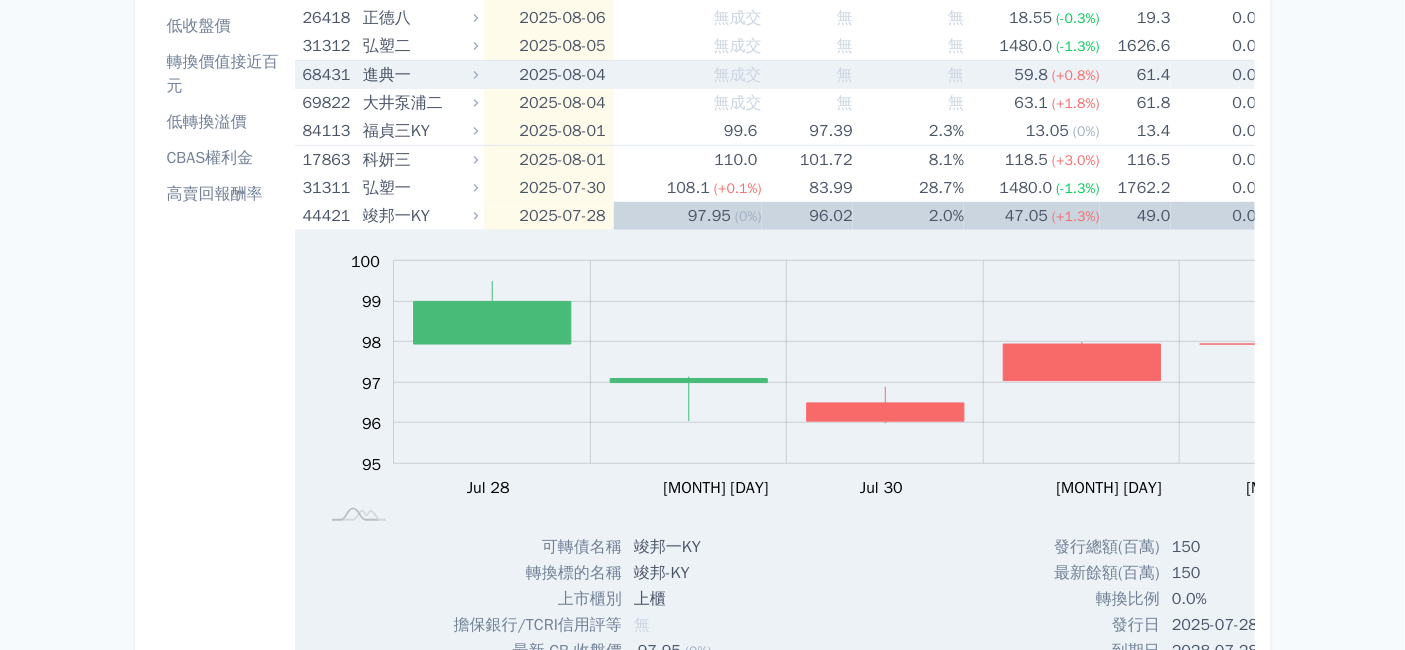 click on "進典一" at bounding box center [418, 75] 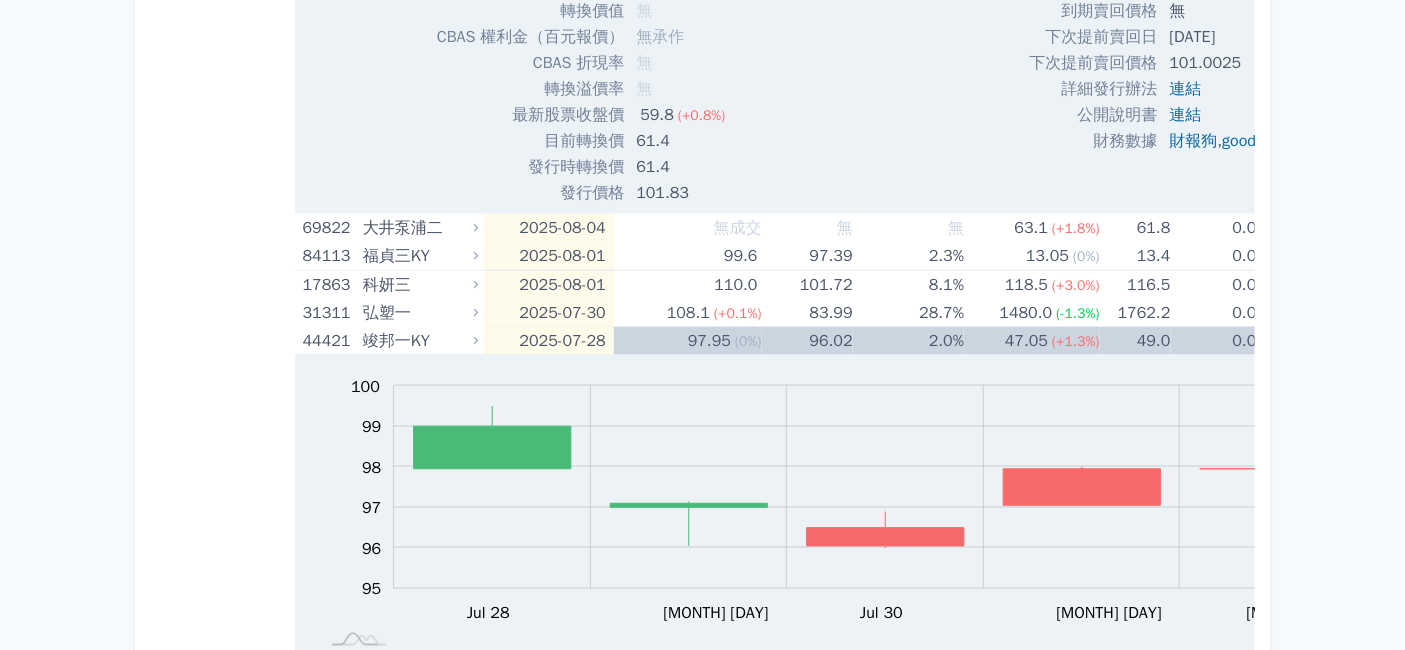 scroll, scrollTop: 777, scrollLeft: 0, axis: vertical 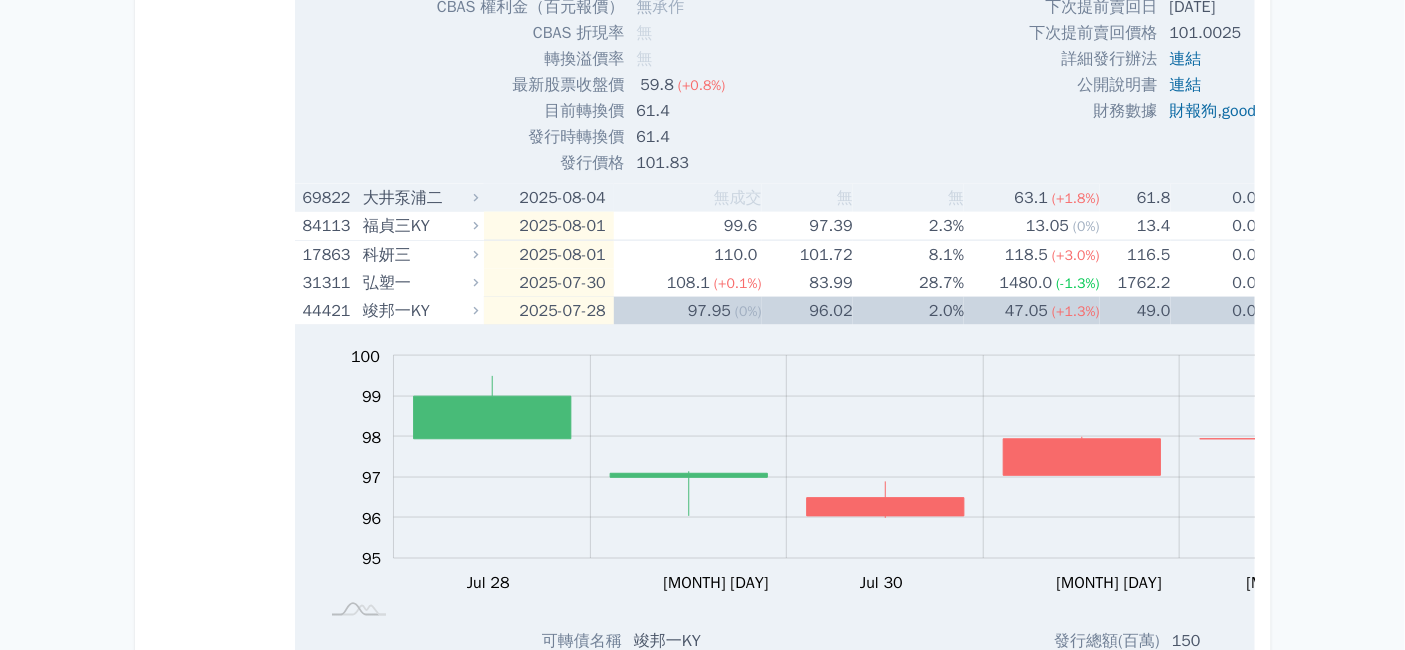 click on "大井泵浦二" at bounding box center [418, 198] 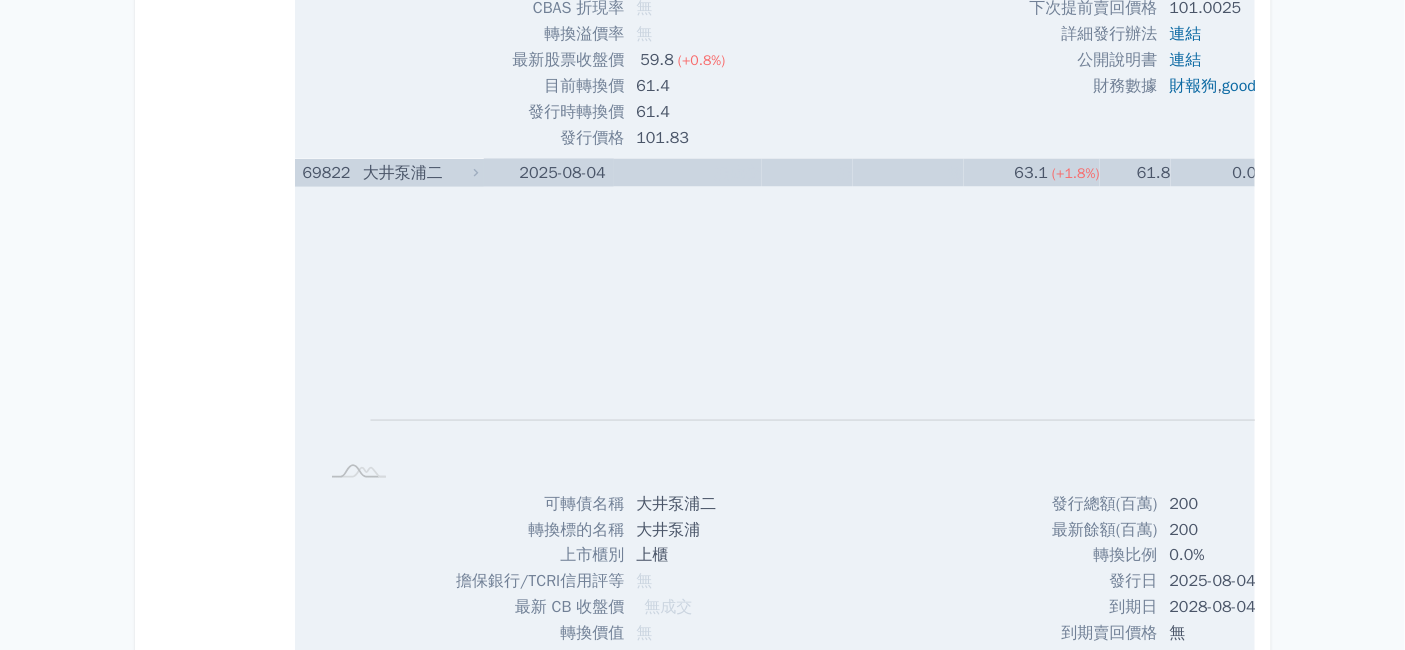 scroll, scrollTop: 777, scrollLeft: 0, axis: vertical 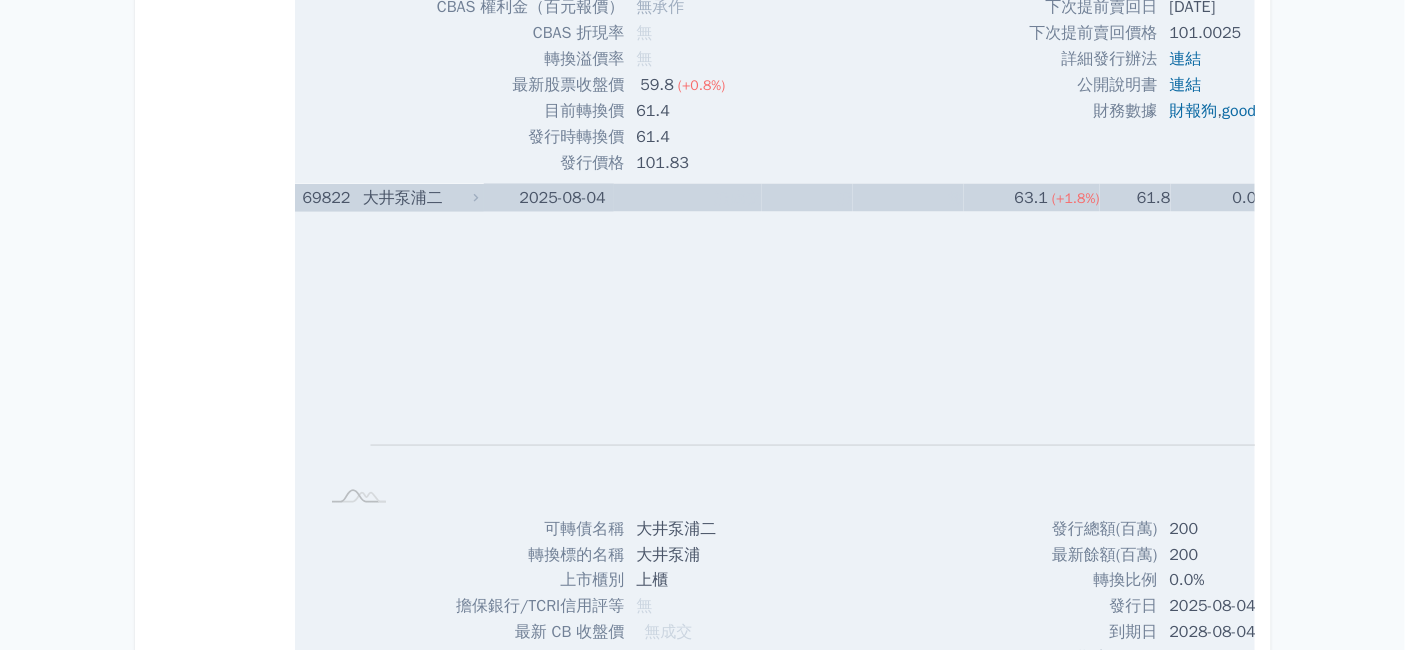click on "大井泵浦二" at bounding box center [418, 198] 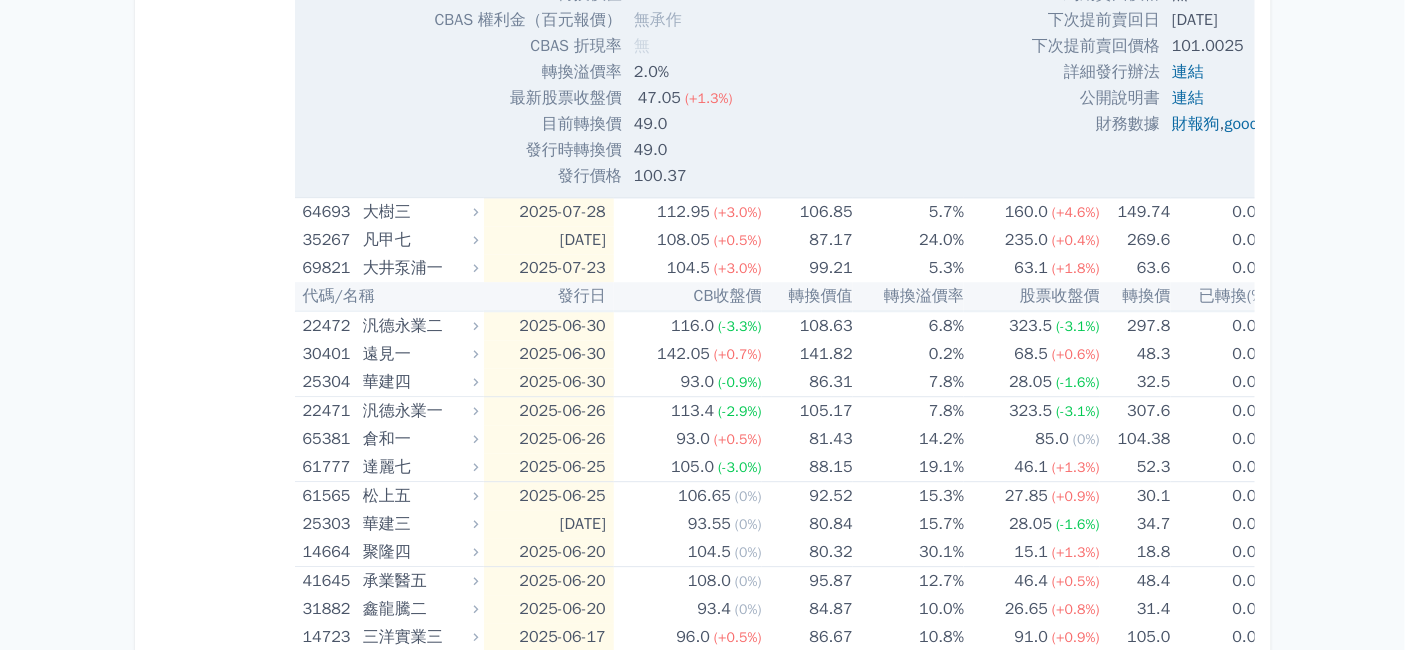 scroll, scrollTop: 1666, scrollLeft: 0, axis: vertical 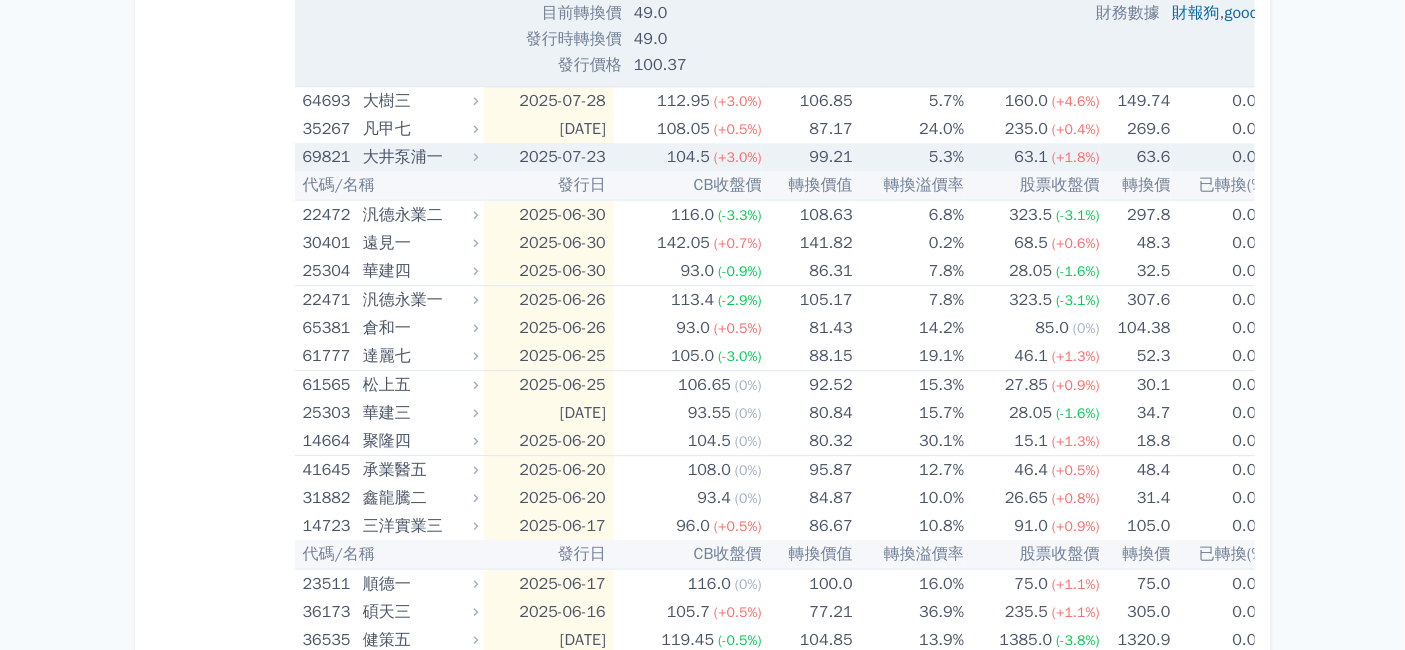 click on "大井泵浦一" at bounding box center (418, 157) 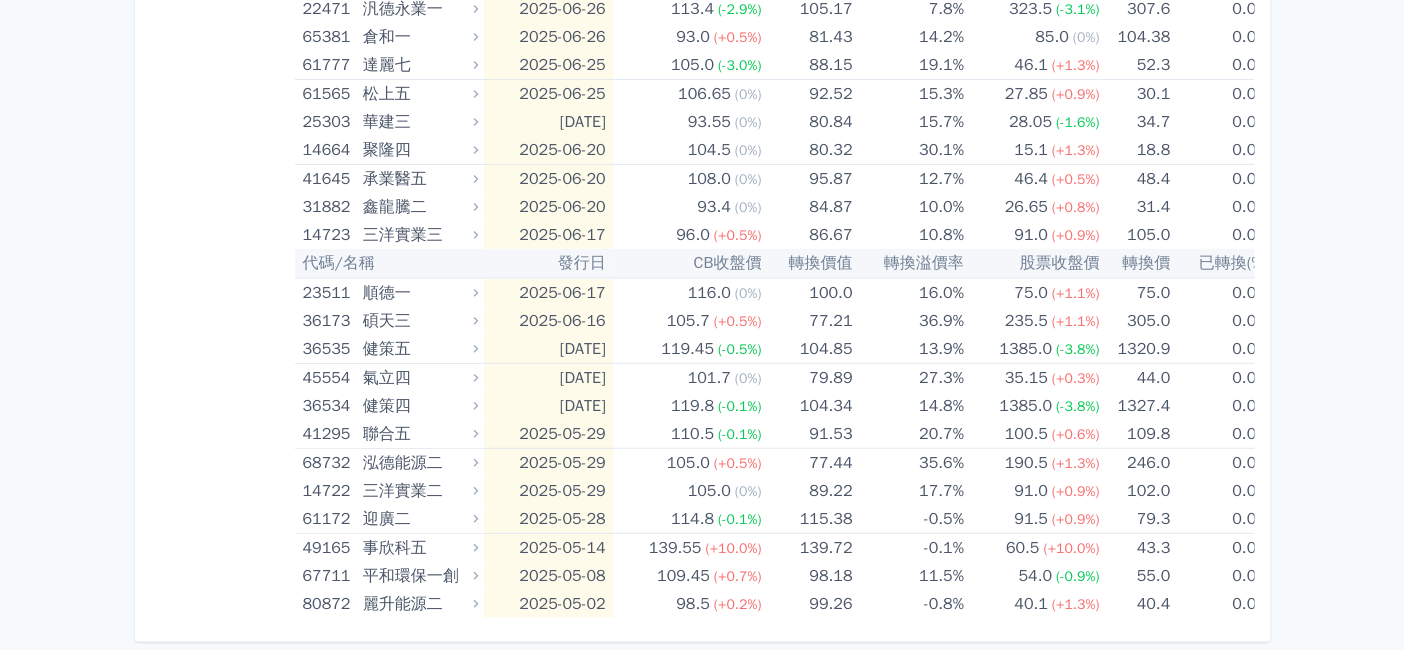 scroll, scrollTop: 2666, scrollLeft: 0, axis: vertical 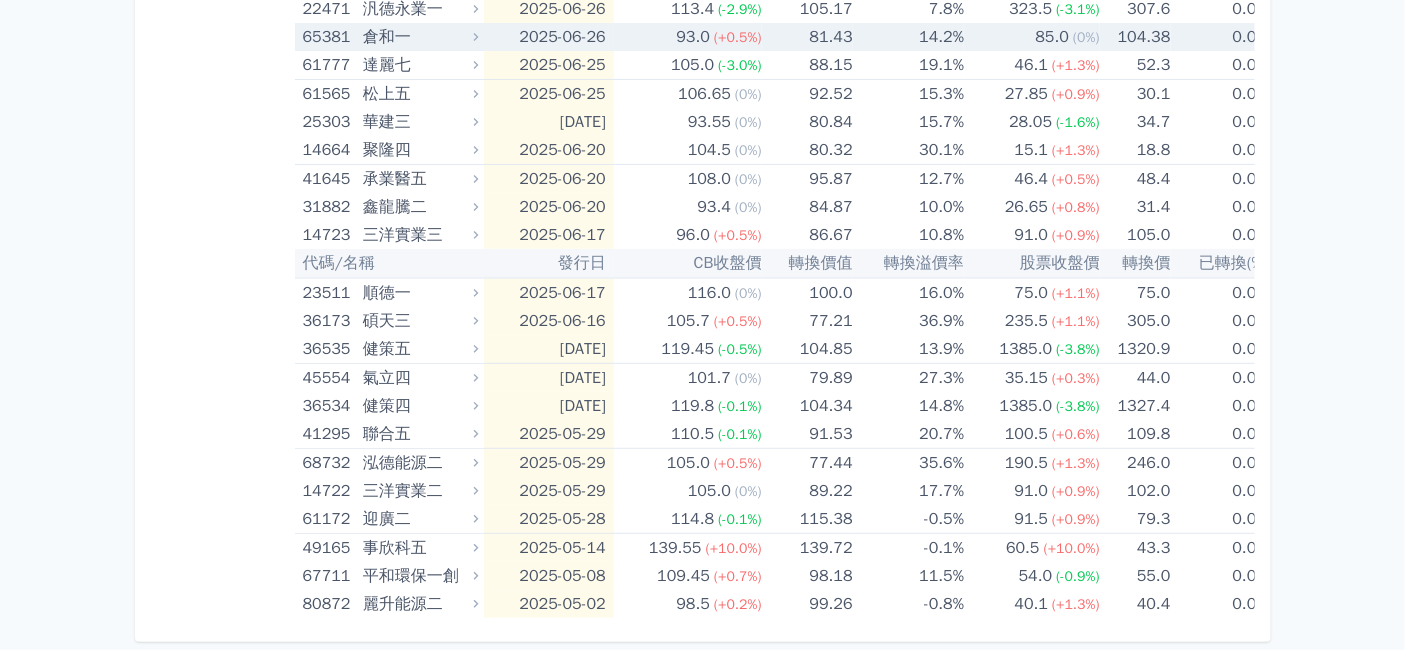 click on "倉和一" at bounding box center [418, 37] 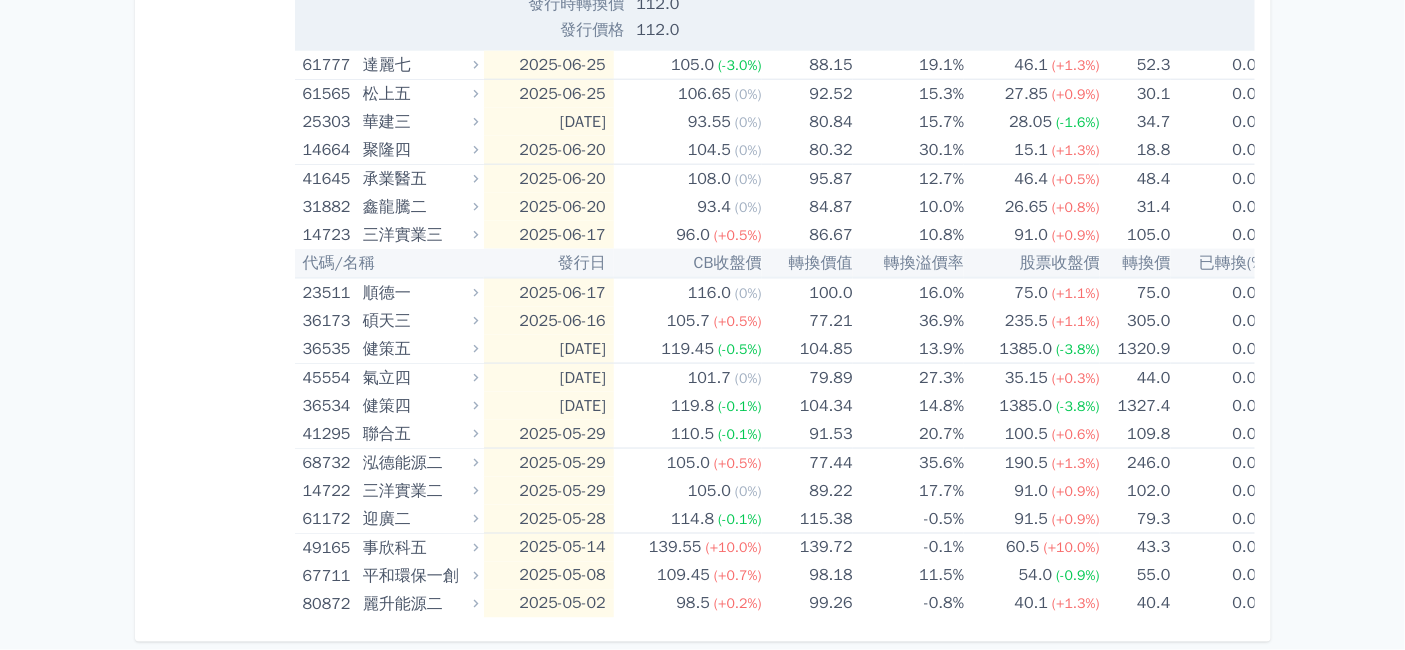 scroll, scrollTop: 3555, scrollLeft: 0, axis: vertical 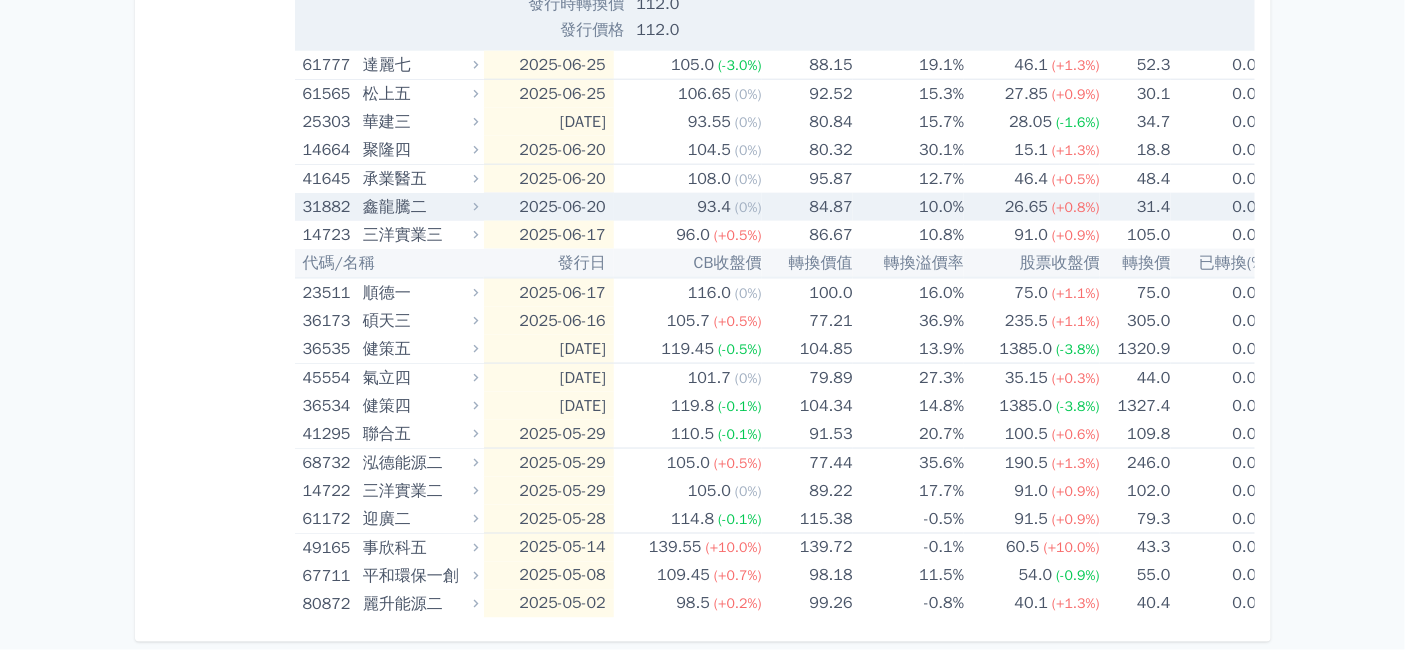 click on "鑫龍騰二" at bounding box center (418, 207) 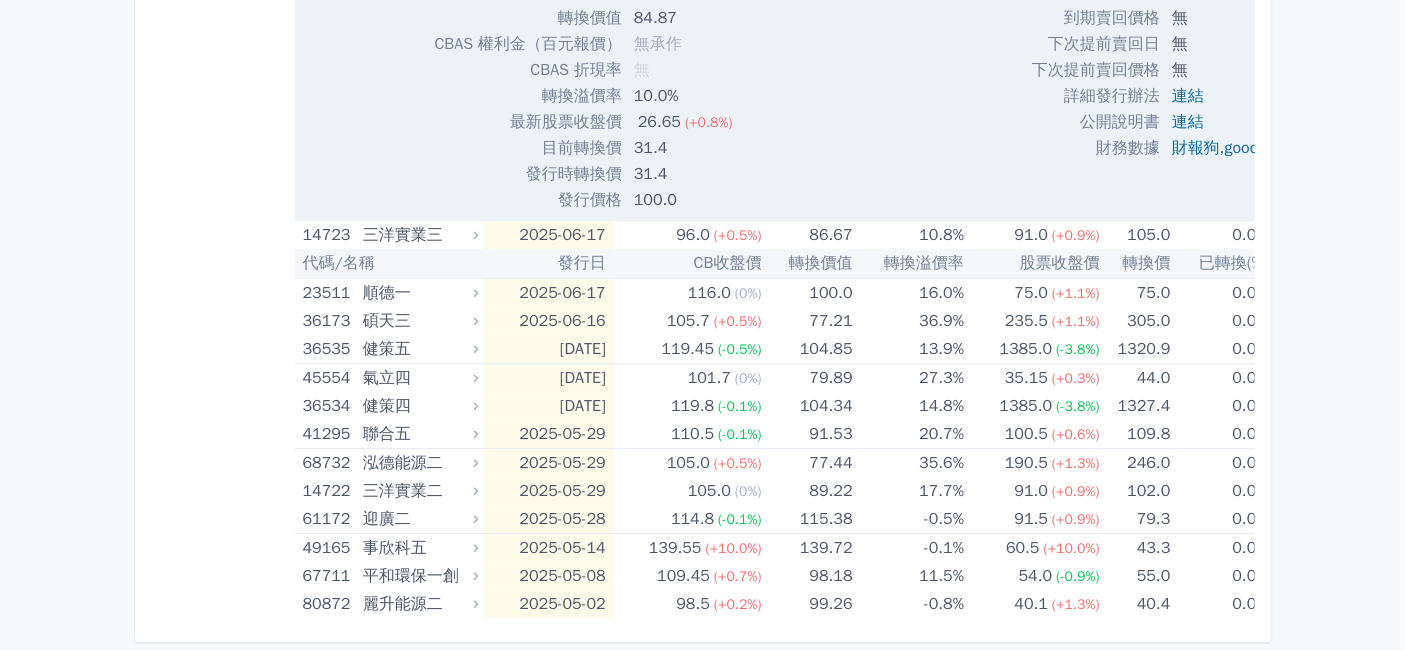 scroll, scrollTop: 4111, scrollLeft: 0, axis: vertical 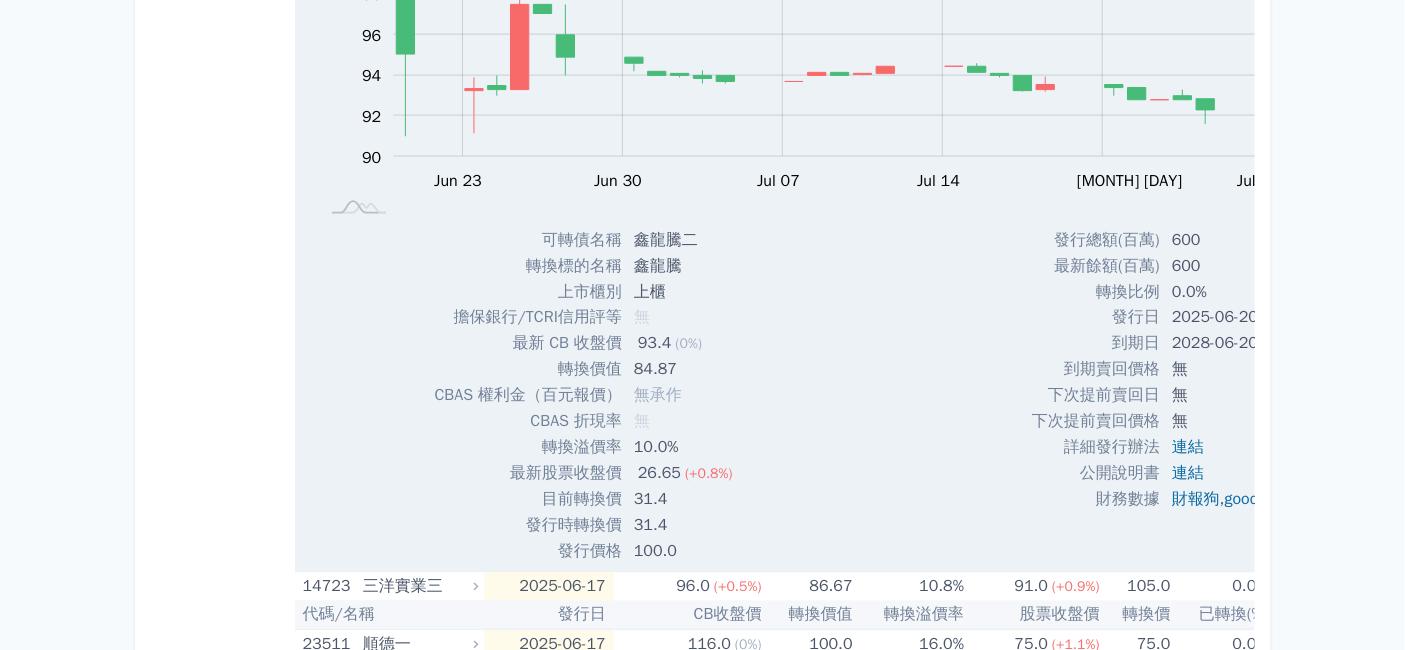 click on "聚隆四" at bounding box center (418, -148) 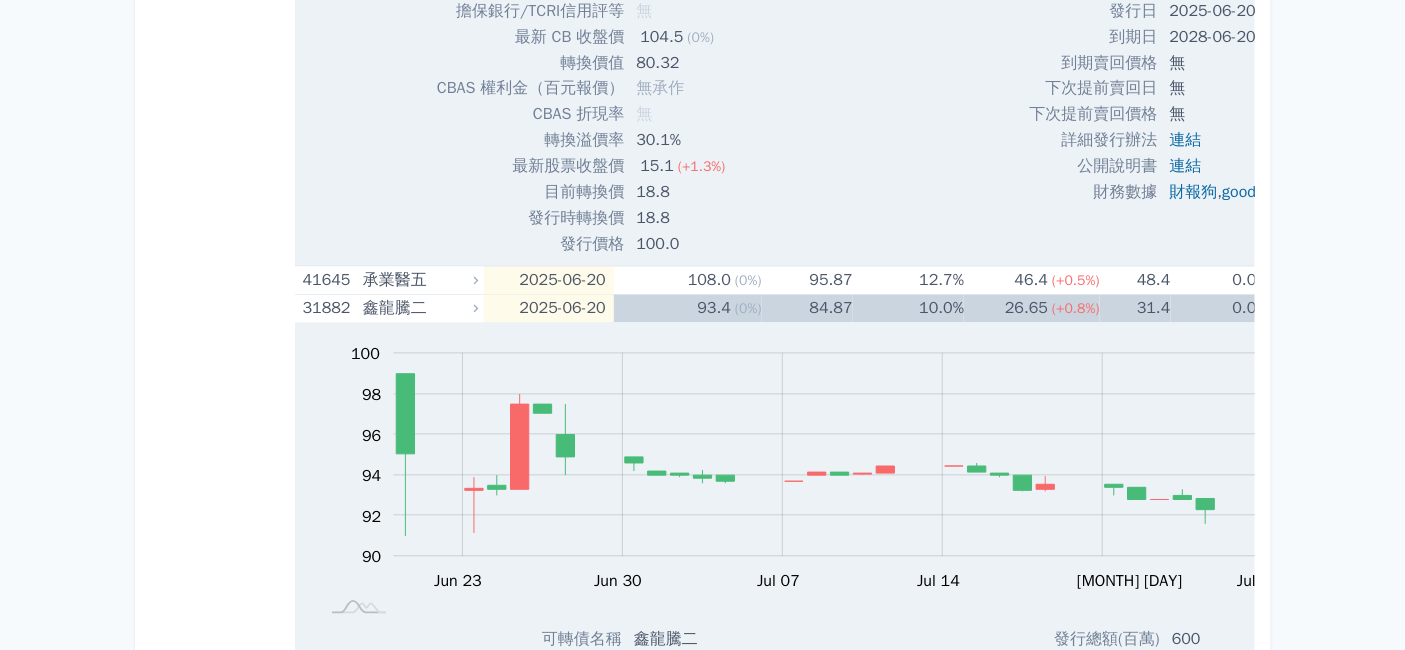 scroll, scrollTop: 3777, scrollLeft: 0, axis: vertical 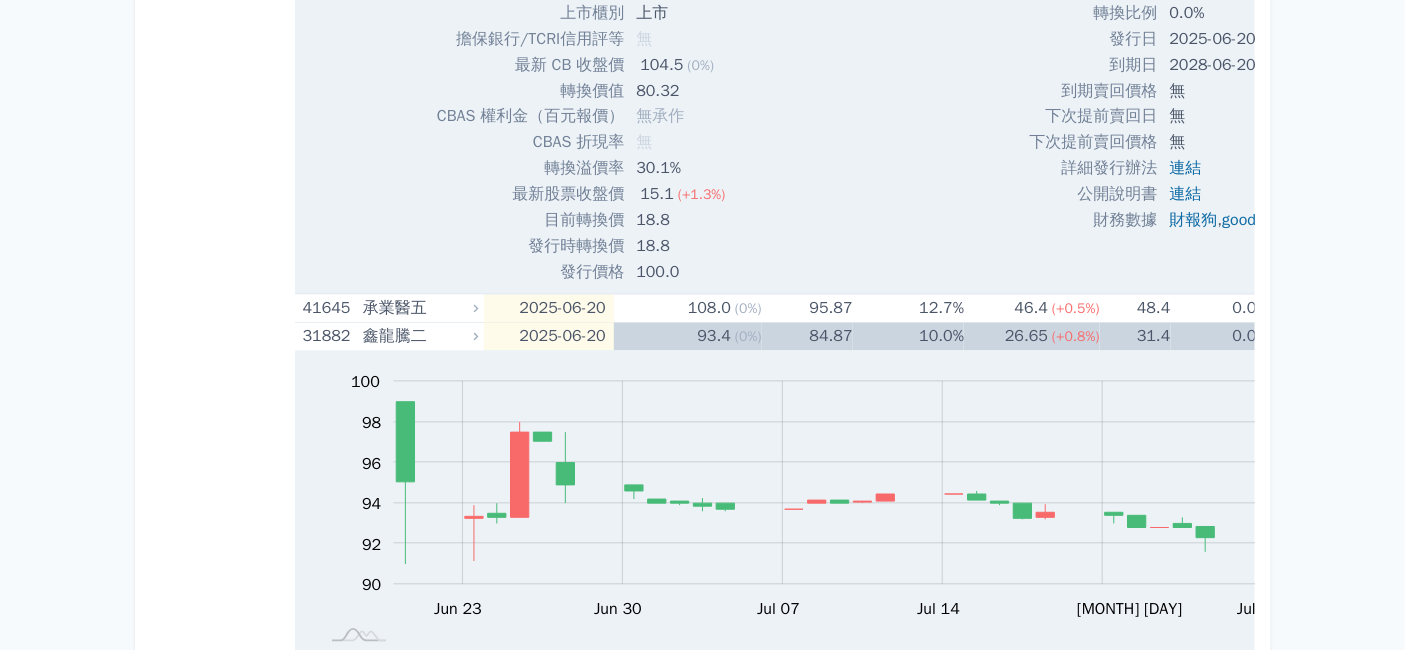 click on "達麗七" at bounding box center [418, -455] 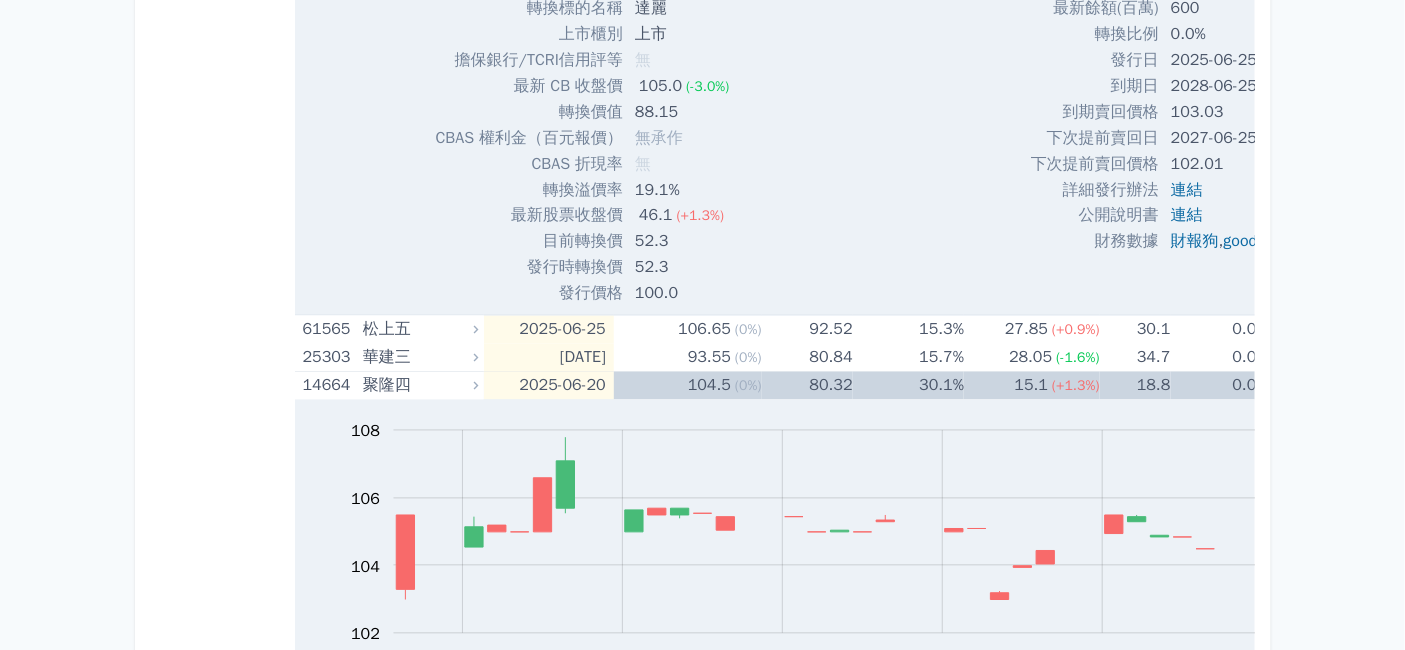 scroll, scrollTop: 3666, scrollLeft: 0, axis: vertical 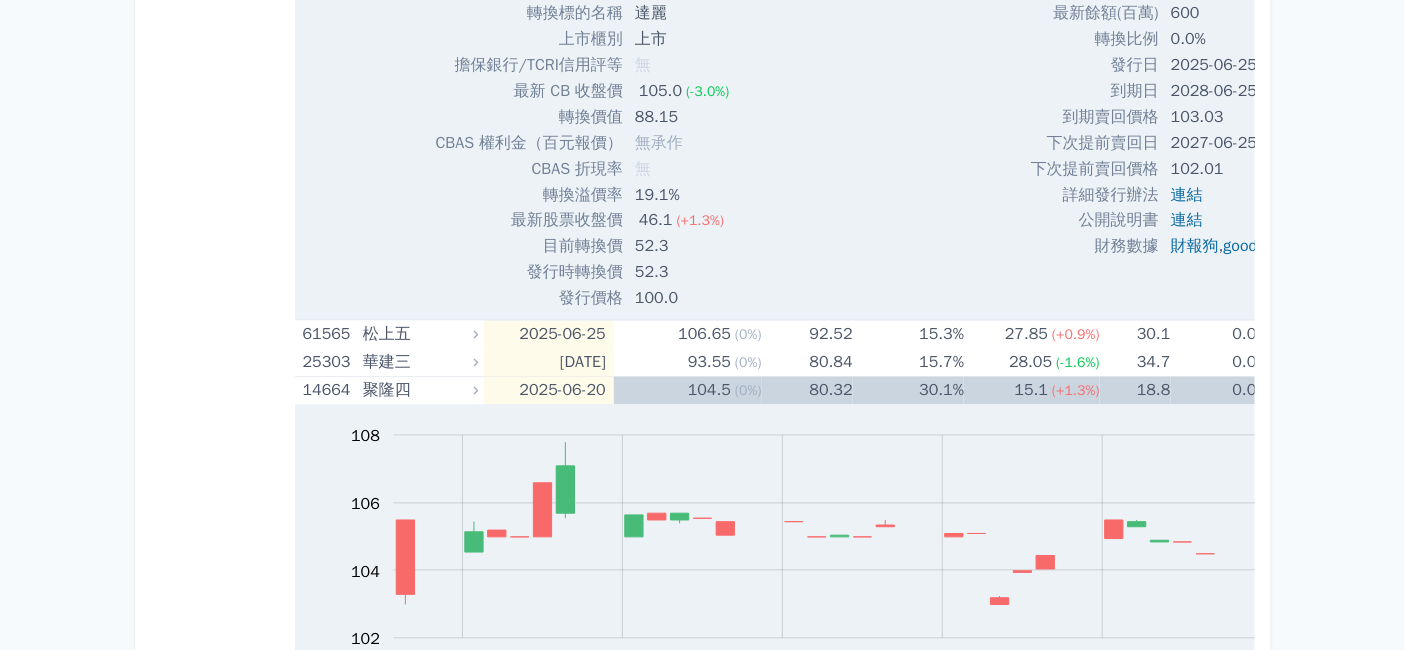 click on "達麗七" at bounding box center (418, -344) 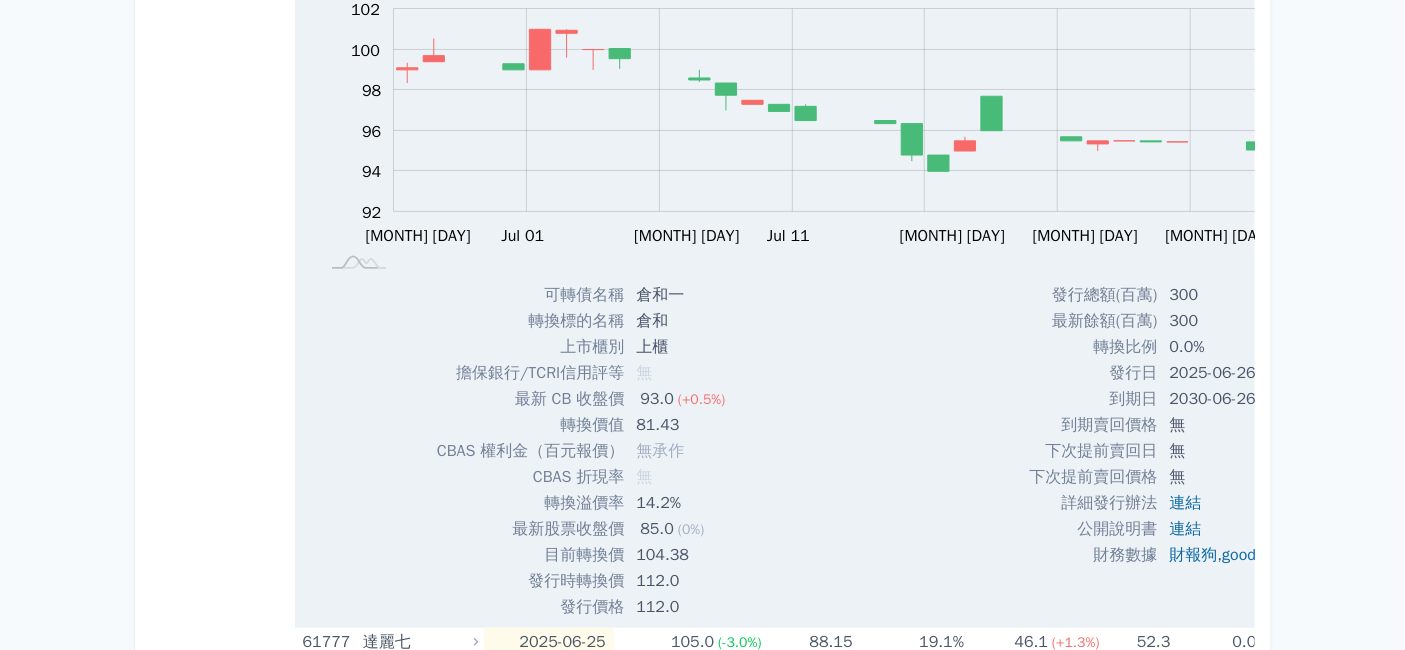 scroll, scrollTop: 2666, scrollLeft: 0, axis: vertical 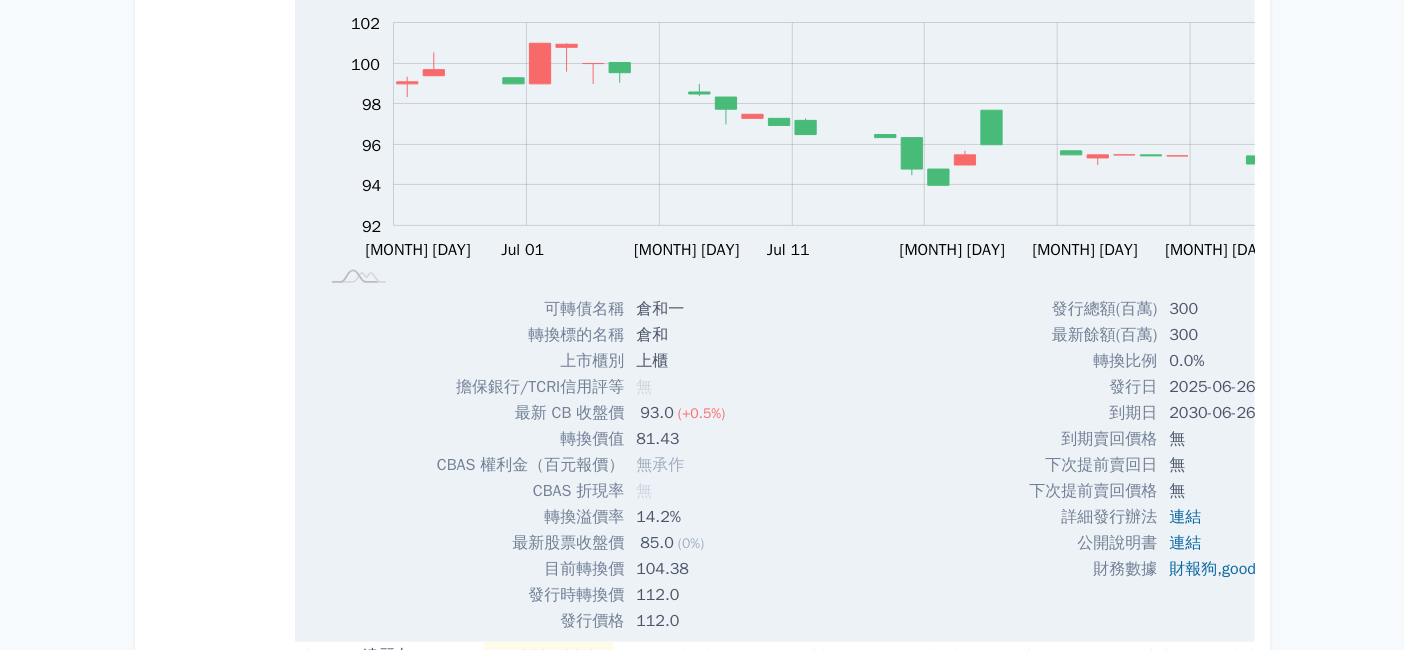 click on "華建四" at bounding box center (418, -79) 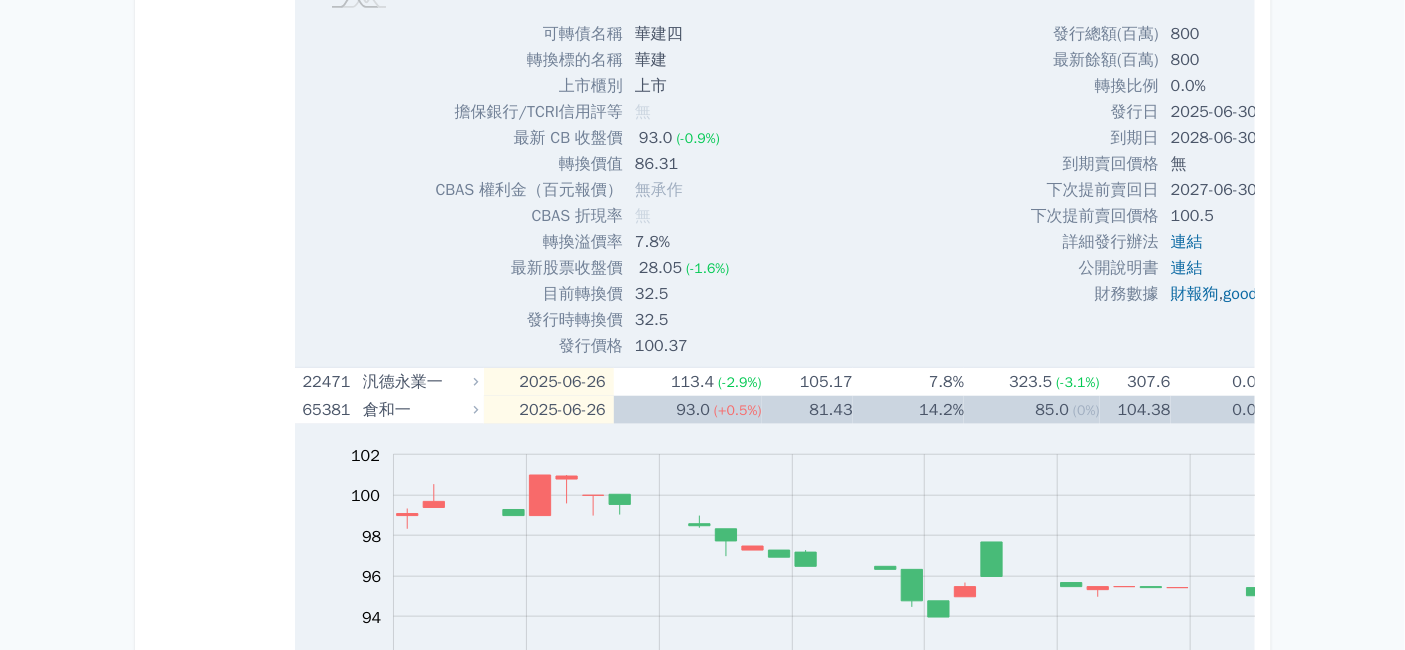 scroll, scrollTop: 2666, scrollLeft: 0, axis: vertical 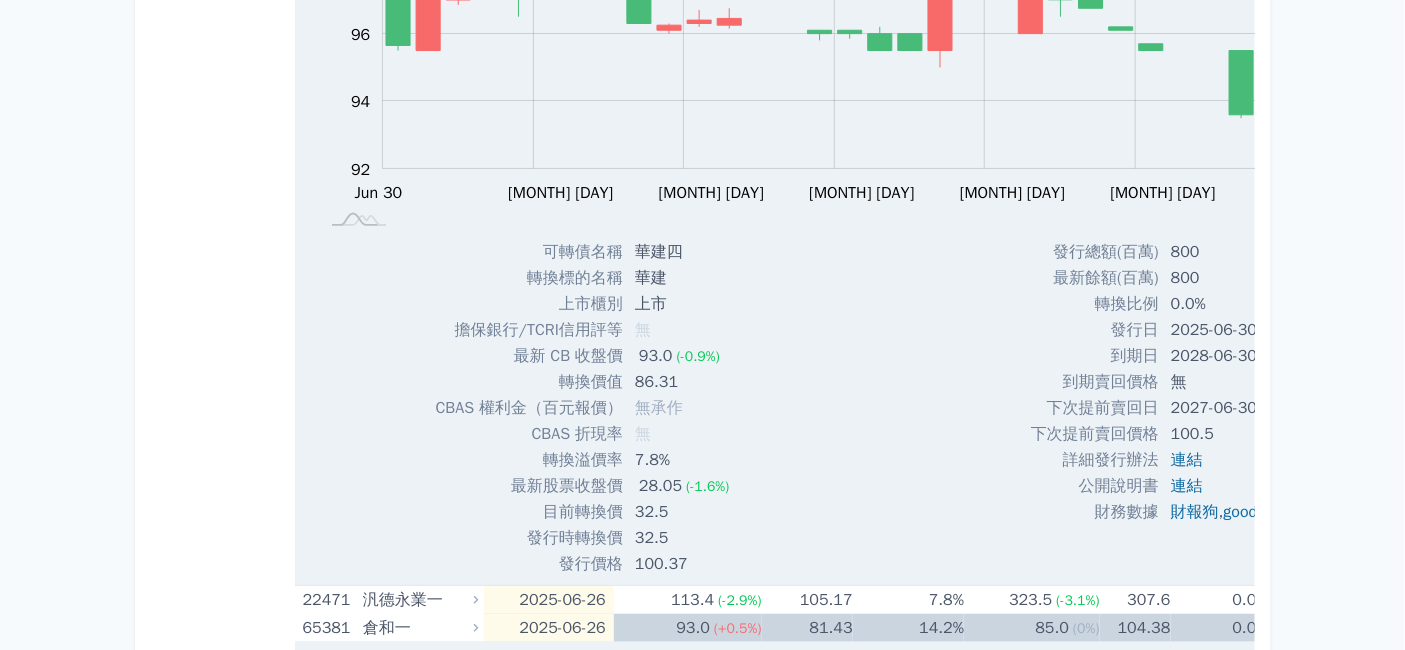 click on "華建四" at bounding box center [418, -79] 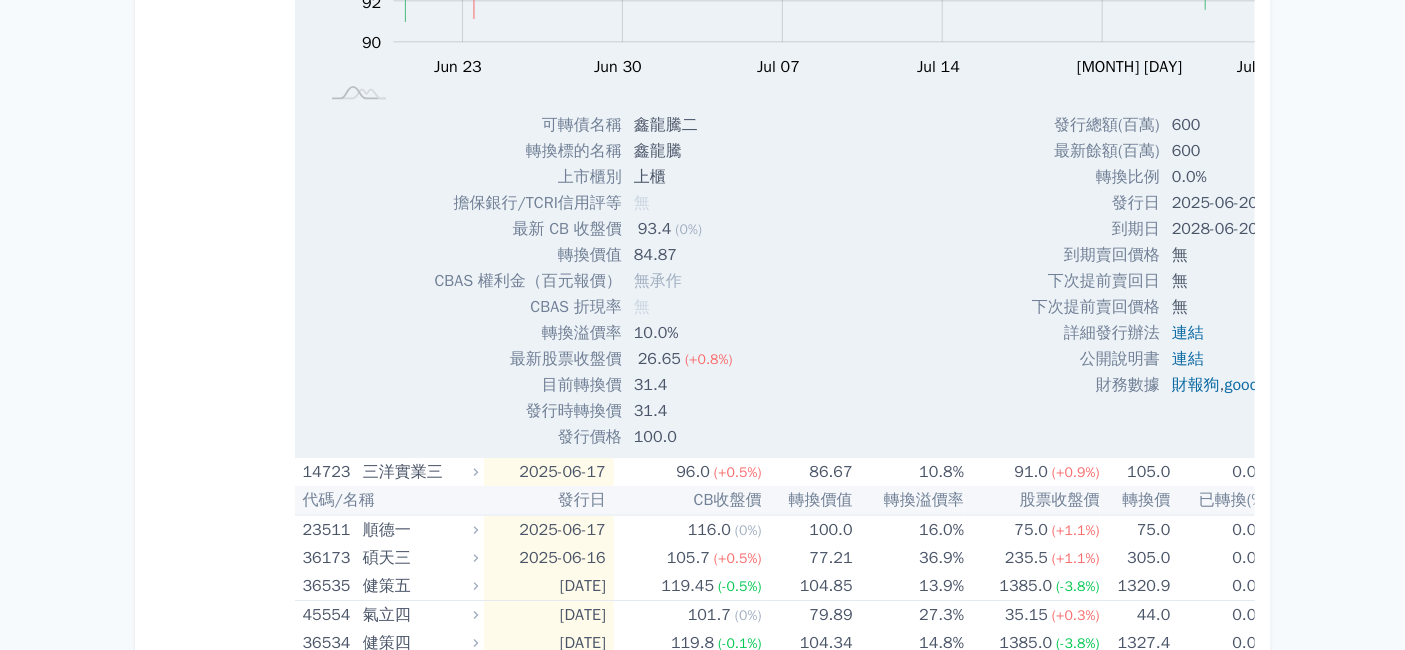 scroll, scrollTop: 4333, scrollLeft: 0, axis: vertical 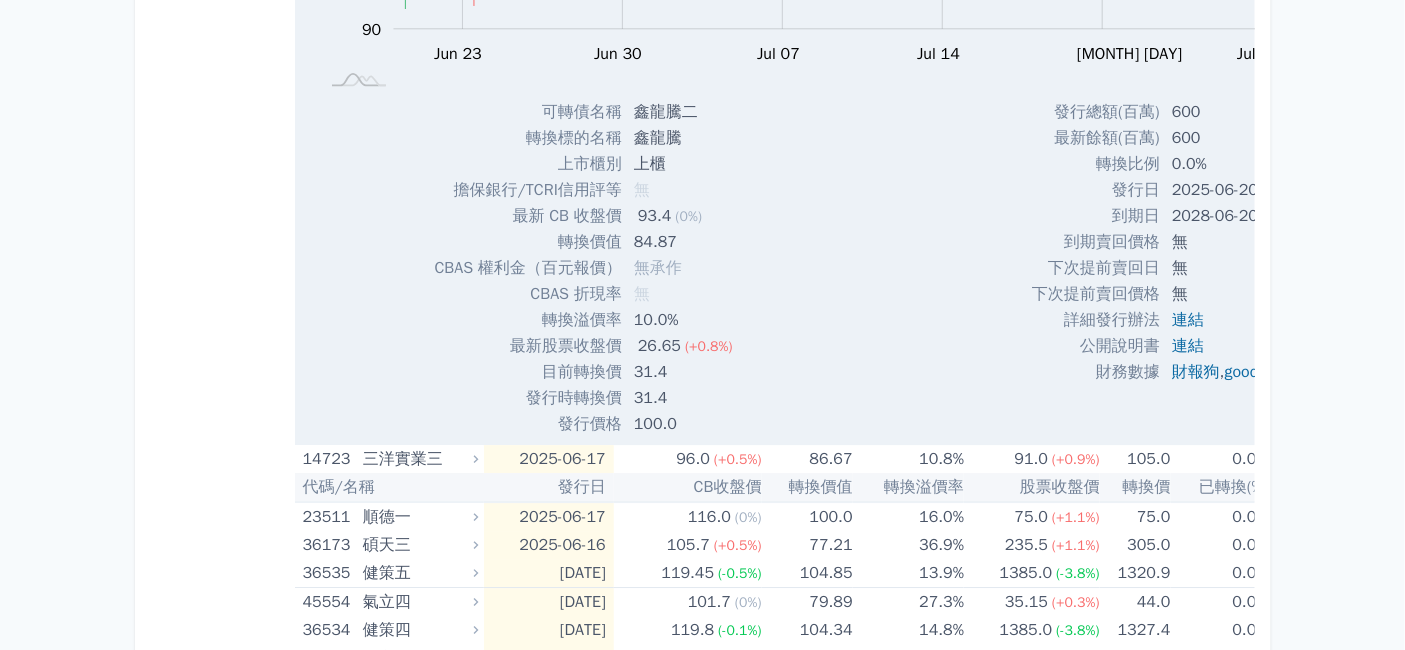click on "承業醫五" at bounding box center [418, -247] 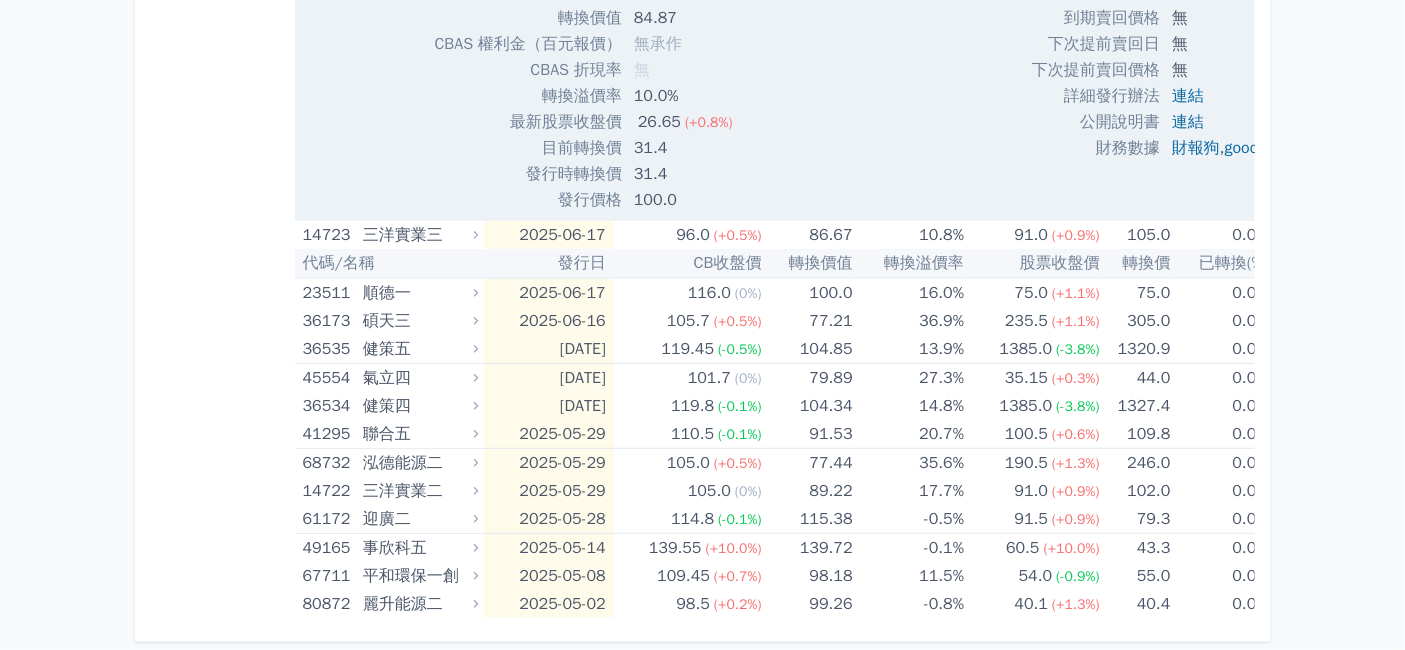 scroll, scrollTop: 5888, scrollLeft: 0, axis: vertical 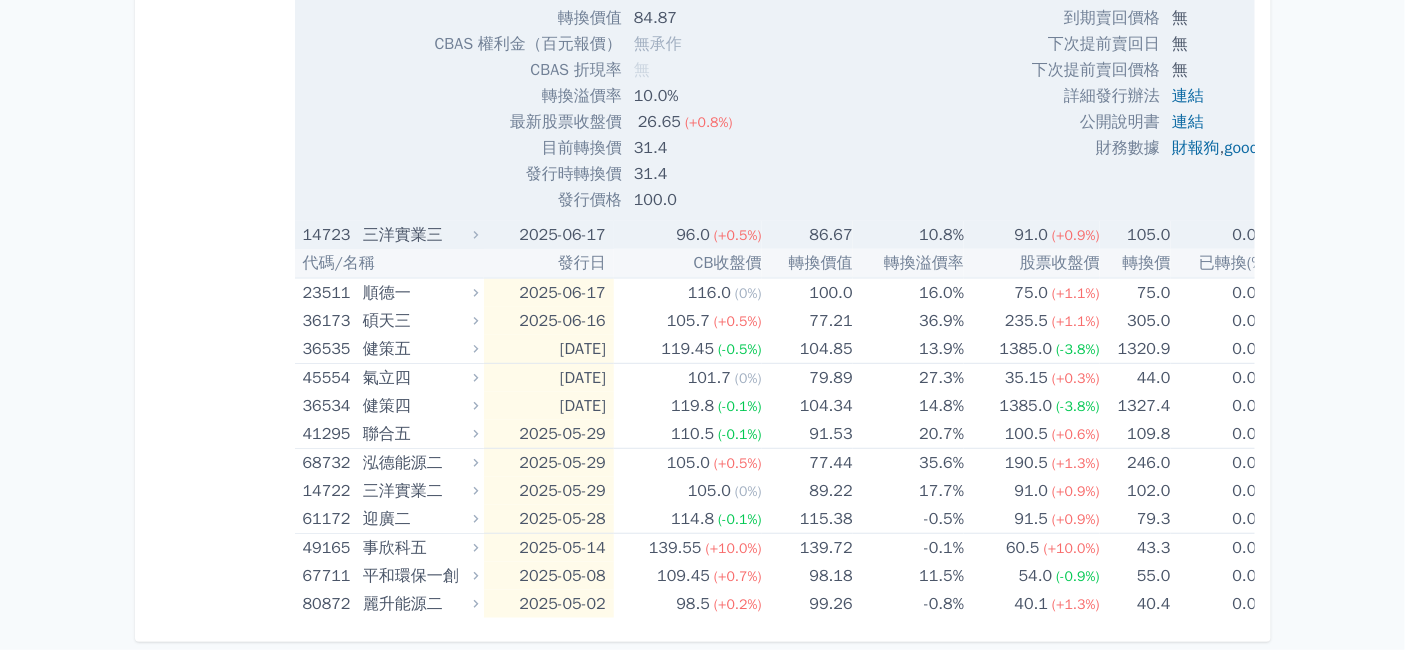 click on "三洋實業三" at bounding box center [418, 235] 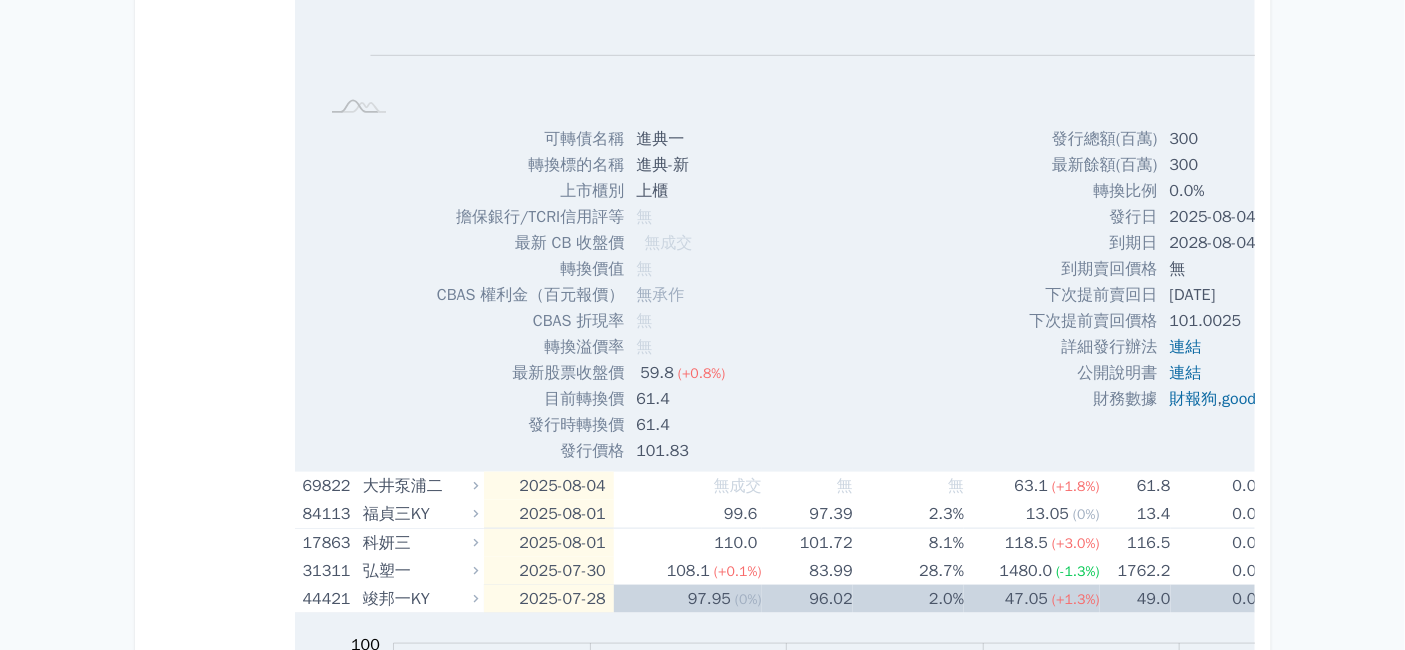 scroll, scrollTop: 0, scrollLeft: 0, axis: both 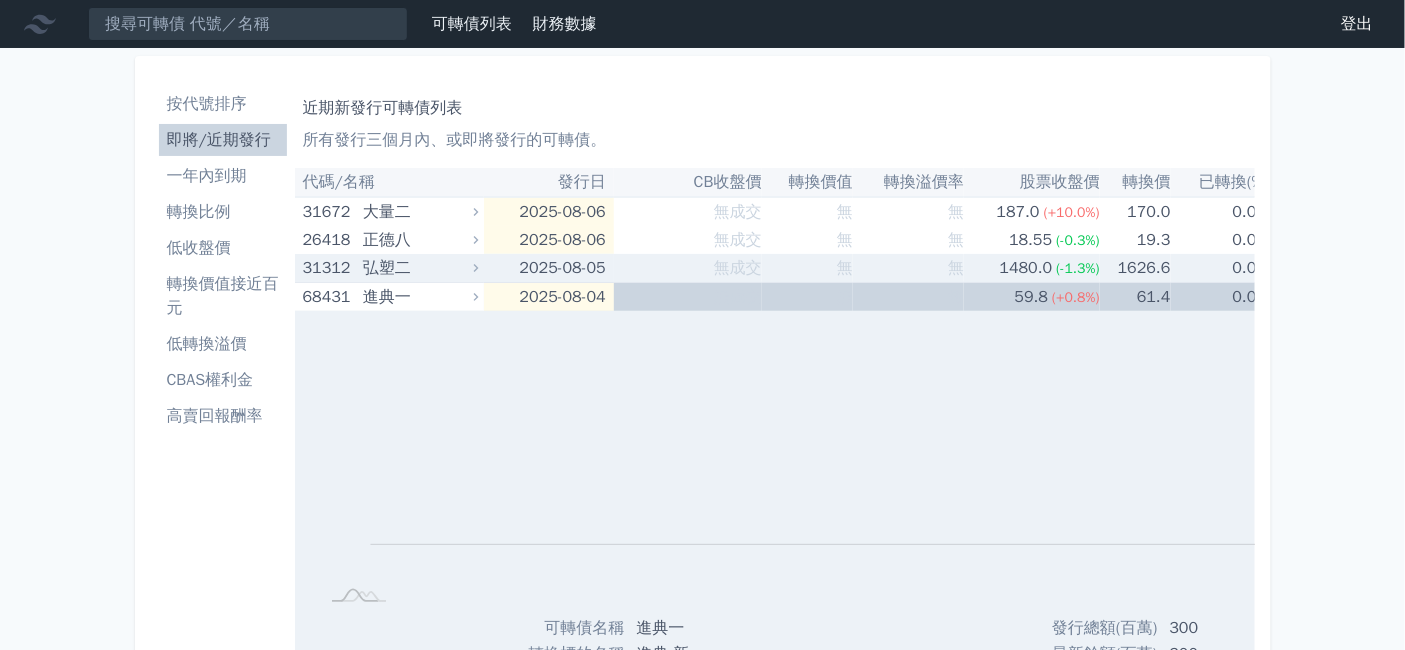 click on "弘塑二" at bounding box center (418, 268) 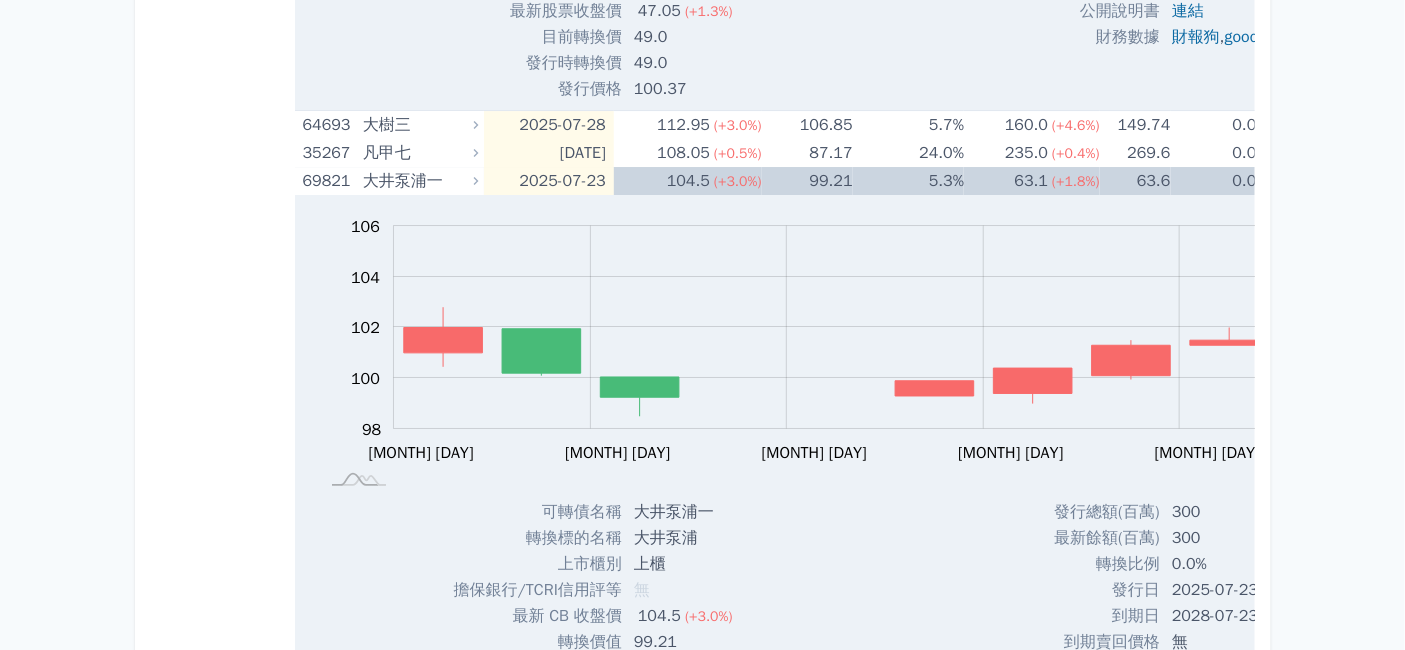 scroll, scrollTop: 2333, scrollLeft: 0, axis: vertical 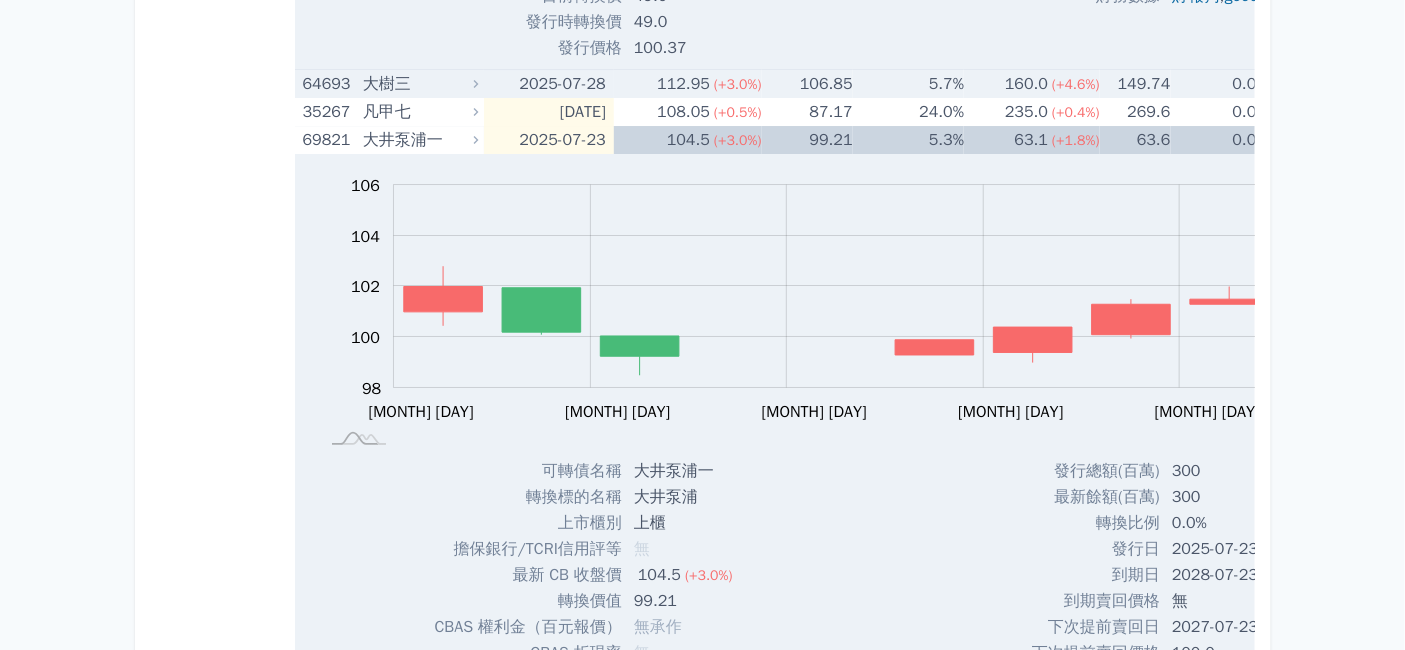 click on "大樹三" at bounding box center [418, 84] 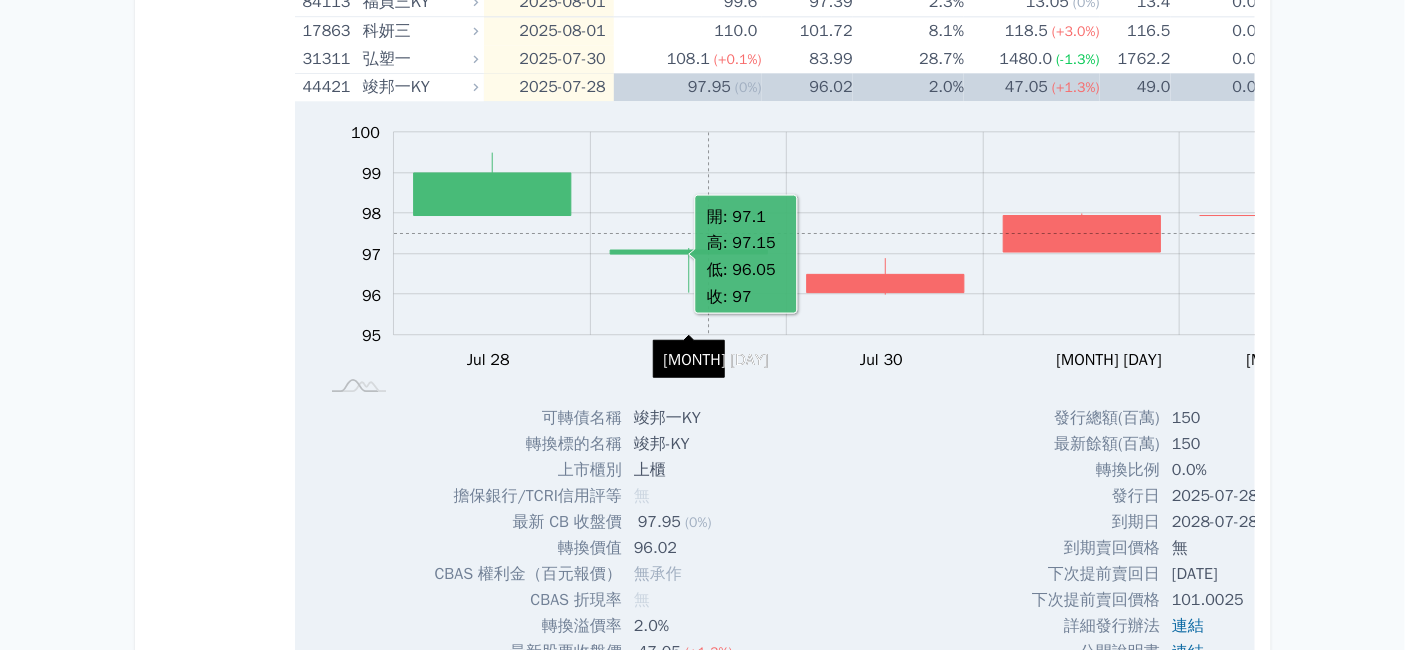 scroll, scrollTop: 1666, scrollLeft: 0, axis: vertical 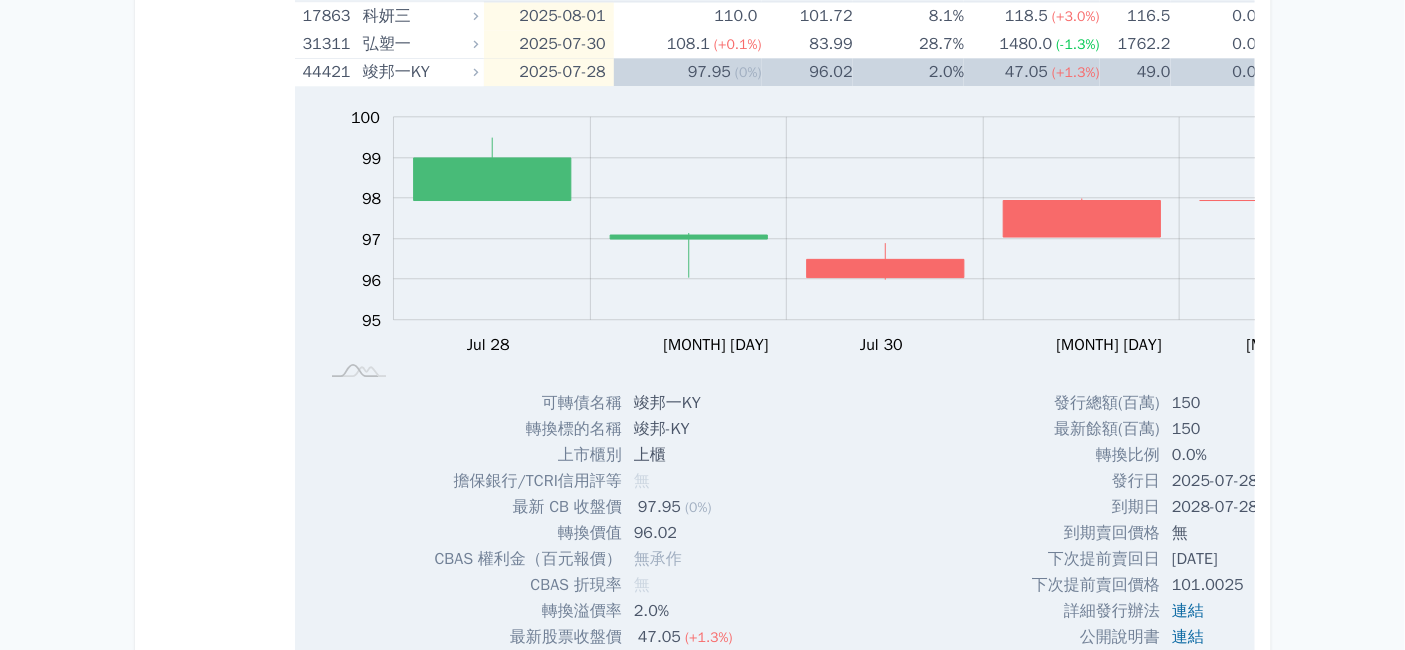 click on "福貞三KY" at bounding box center [418, -13] 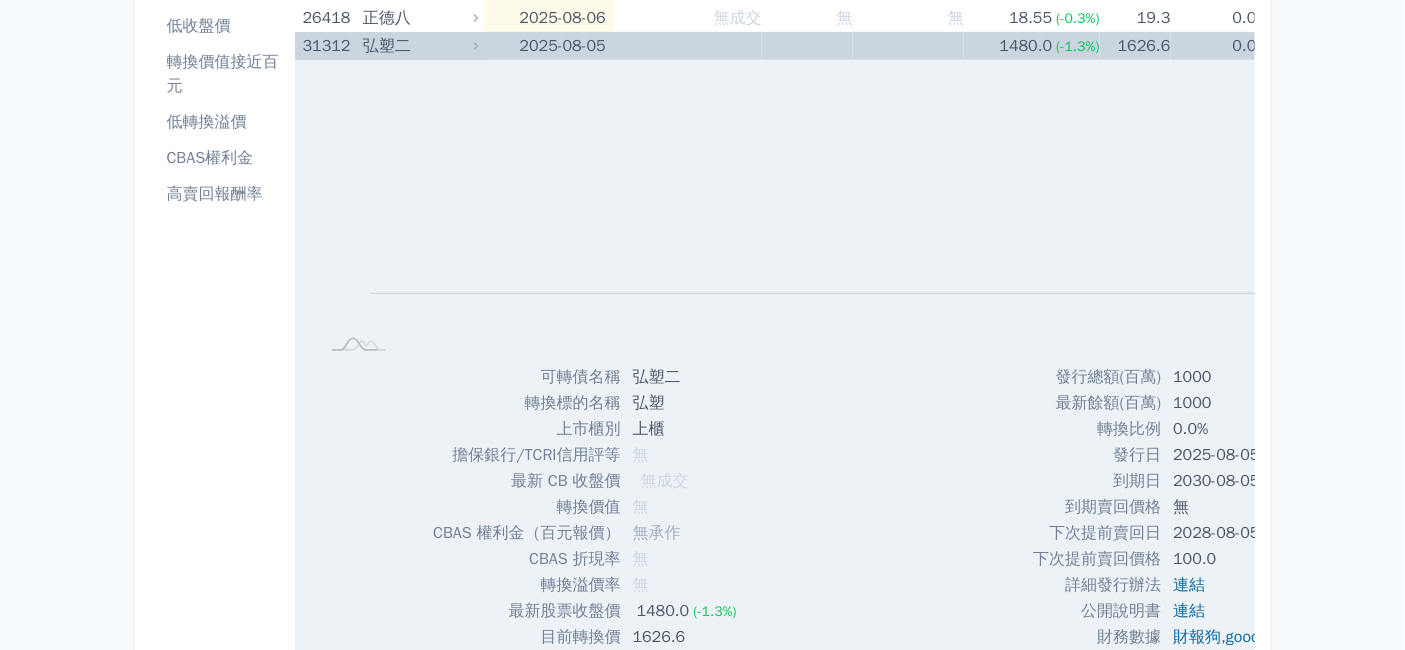 scroll, scrollTop: 111, scrollLeft: 0, axis: vertical 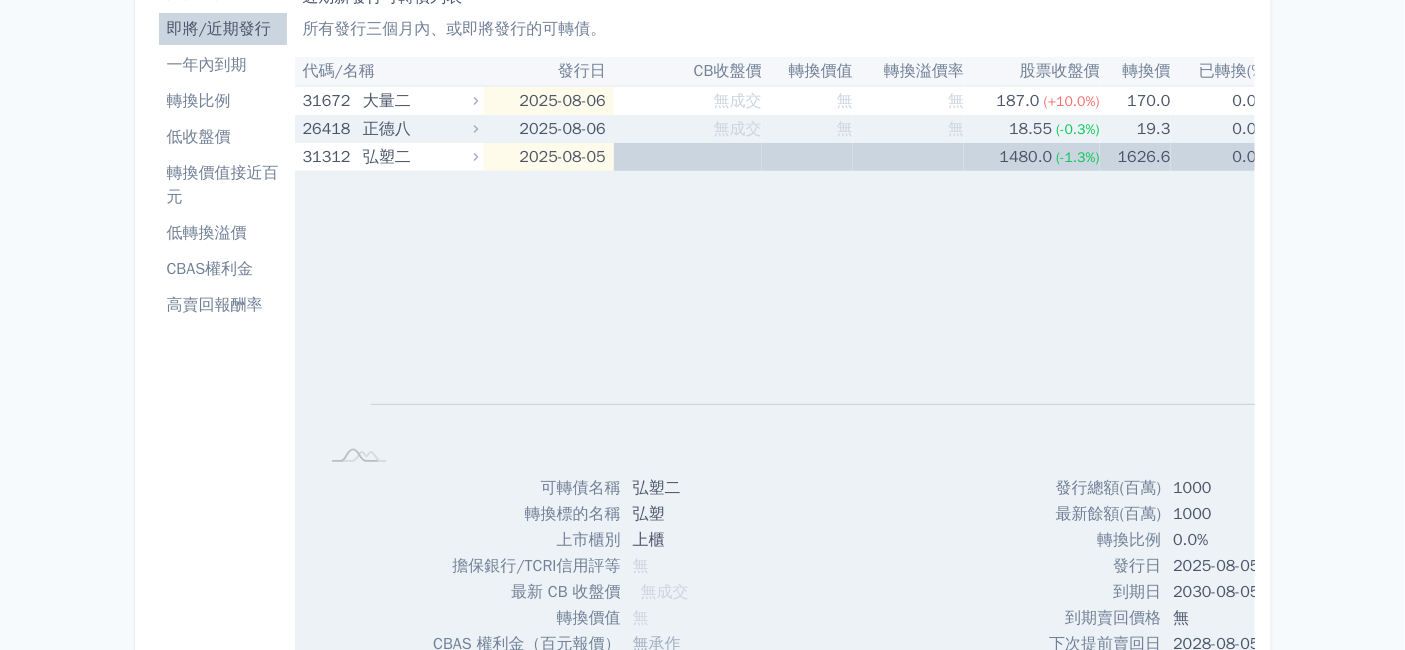 click on "正德八" at bounding box center (418, 129) 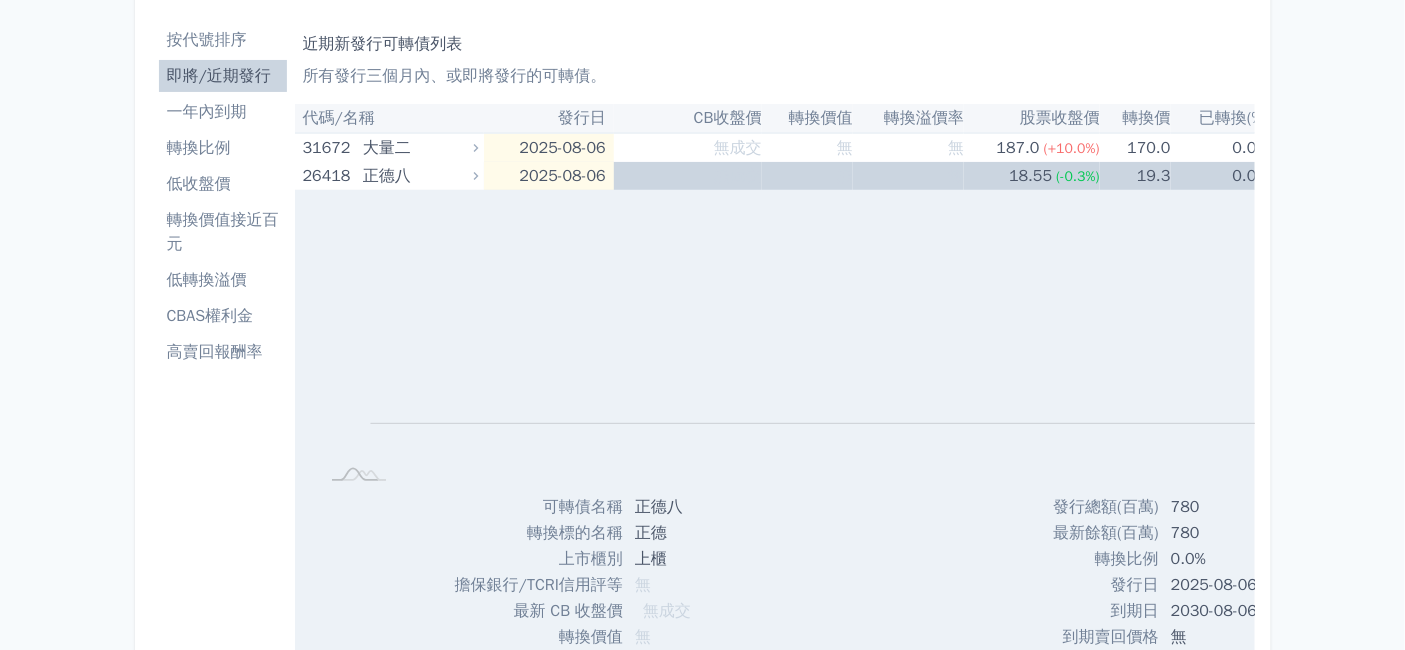 scroll, scrollTop: 0, scrollLeft: 0, axis: both 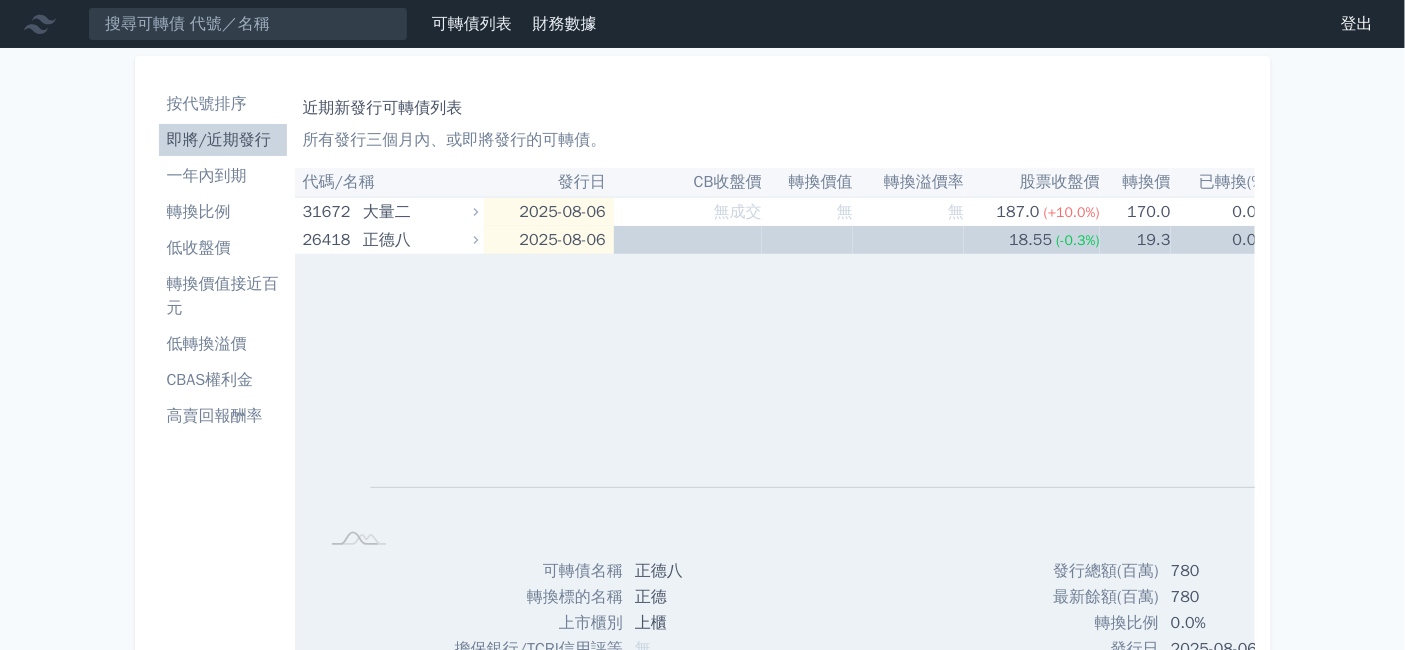 click on "一年內到期" at bounding box center (223, 176) 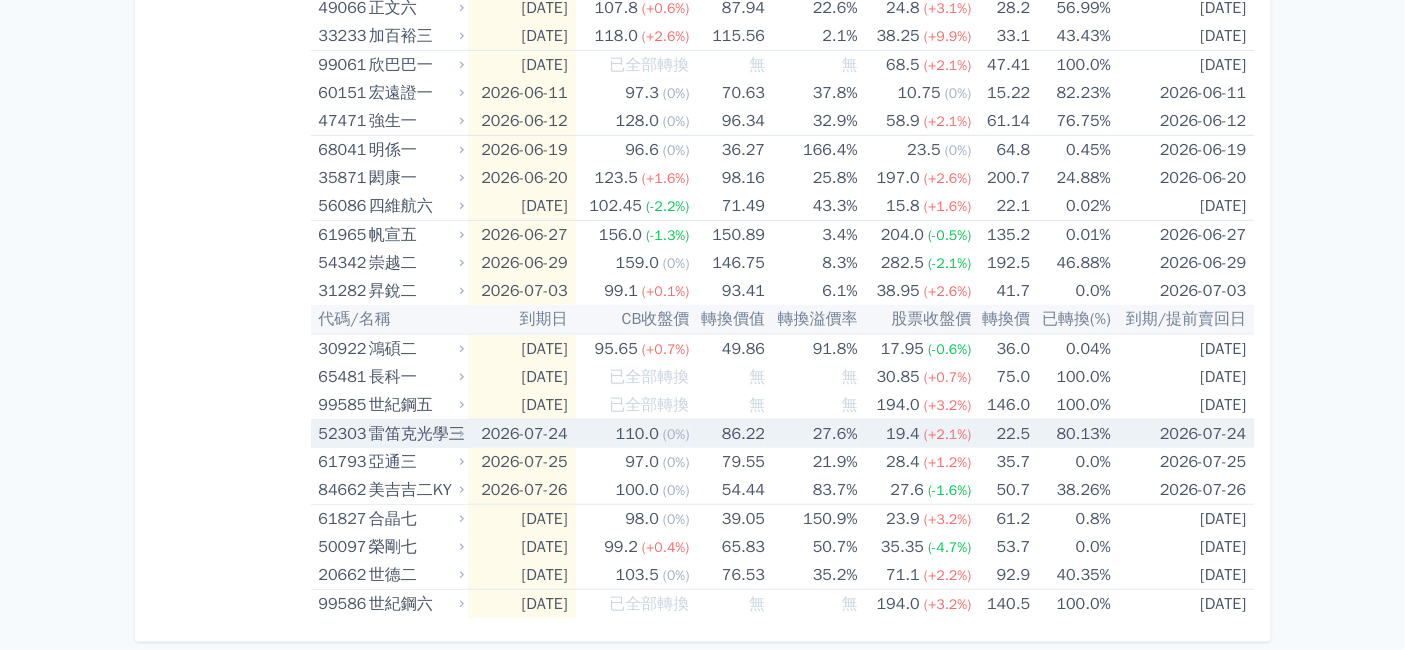 scroll, scrollTop: 3661, scrollLeft: 0, axis: vertical 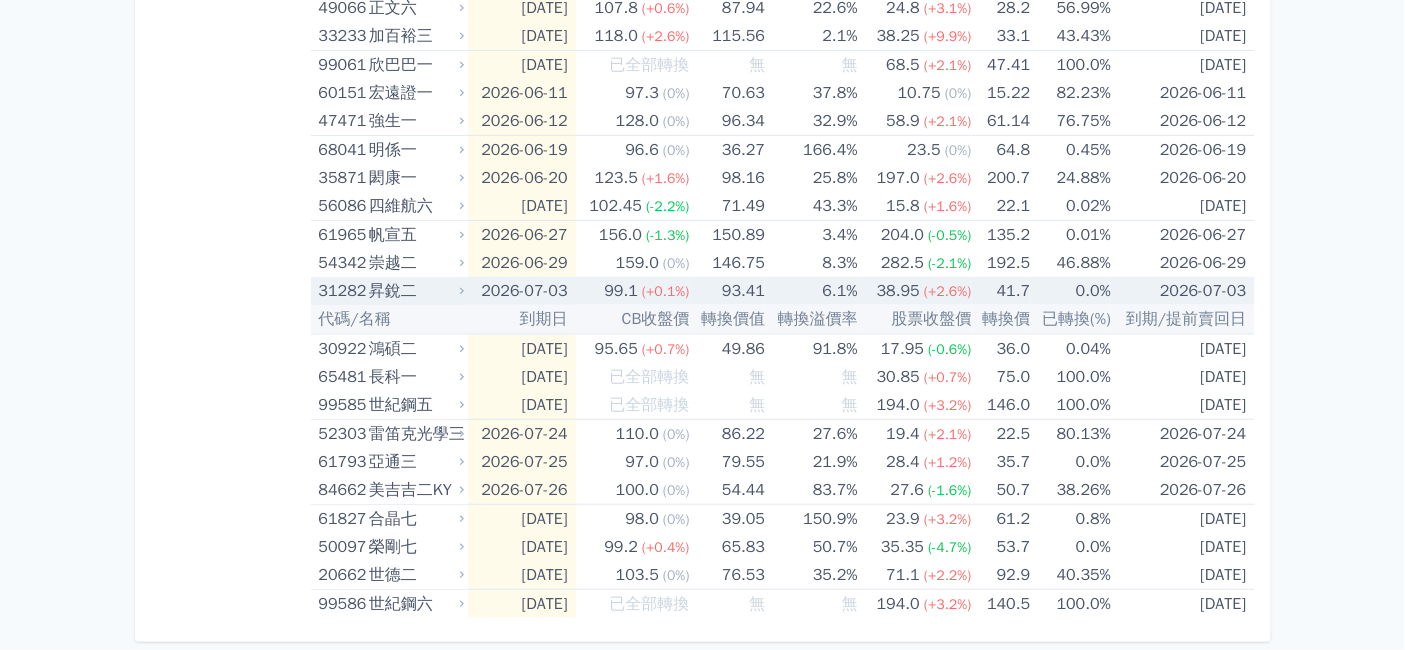 click on "昇銳二" at bounding box center (414, 291) 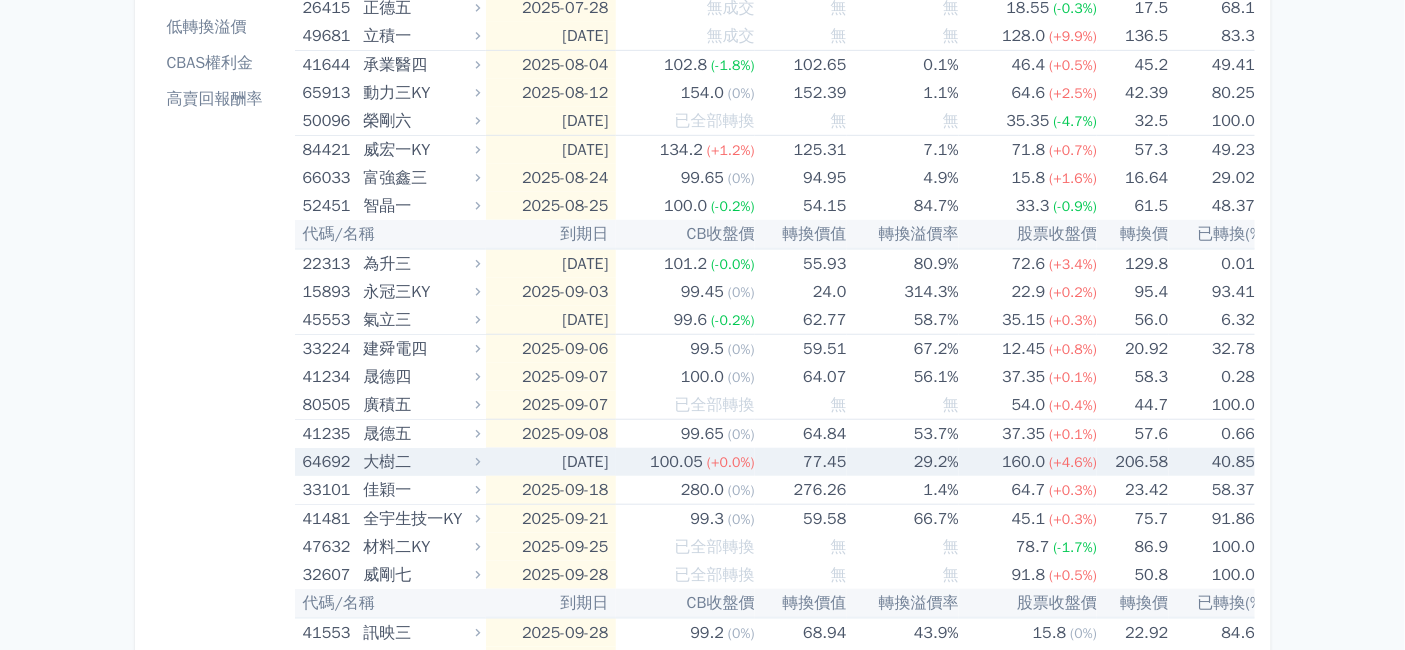 scroll, scrollTop: 198, scrollLeft: 0, axis: vertical 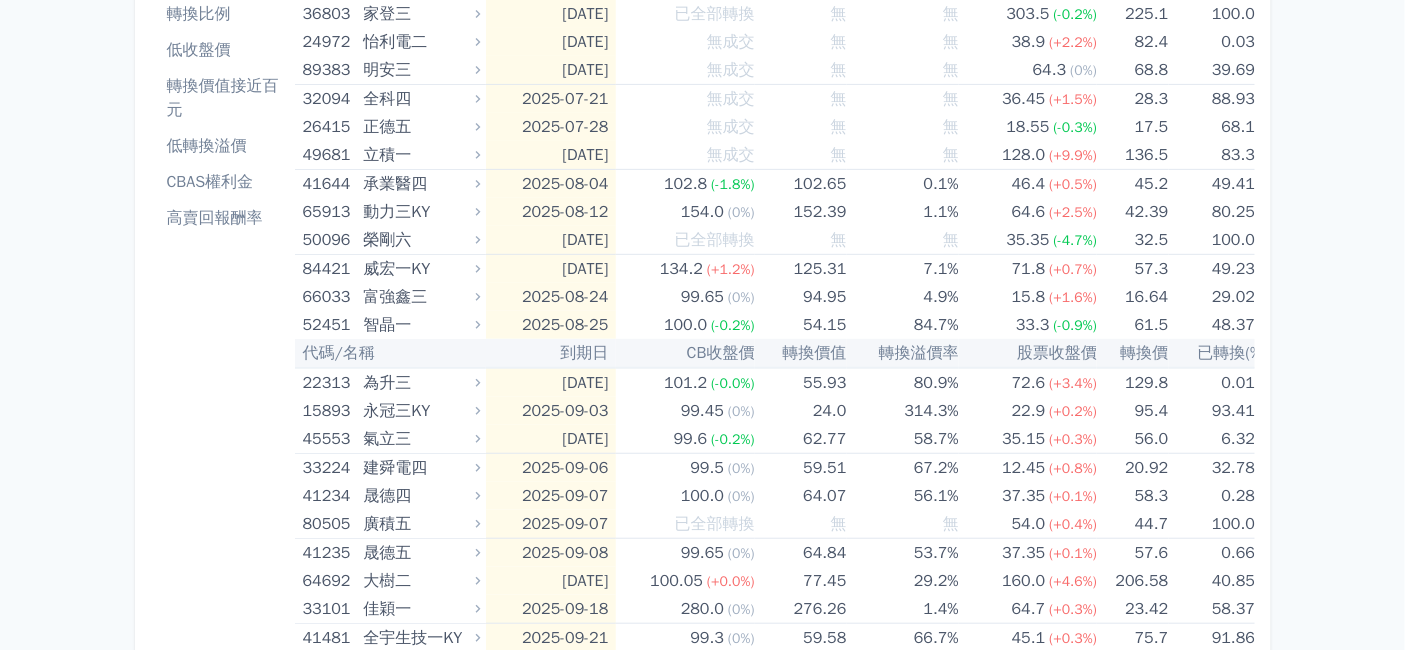 click on "低收盤價" at bounding box center [223, 50] 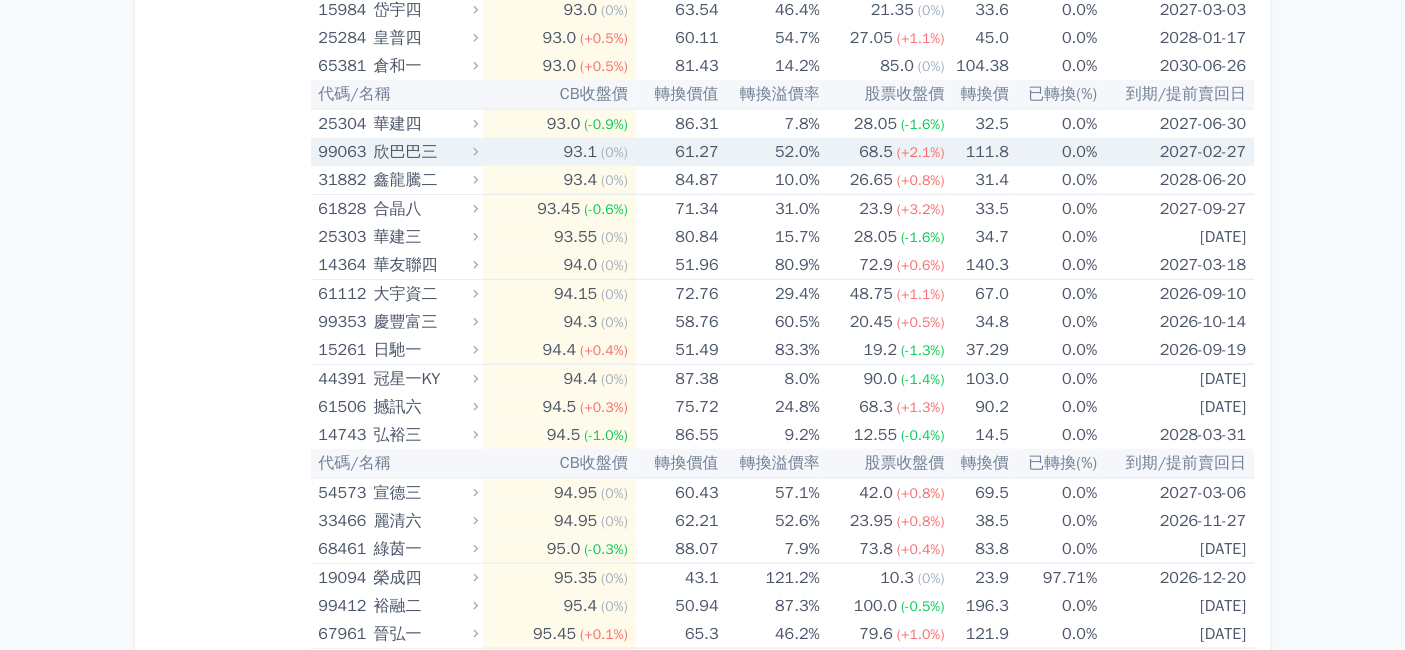 scroll, scrollTop: 555, scrollLeft: 0, axis: vertical 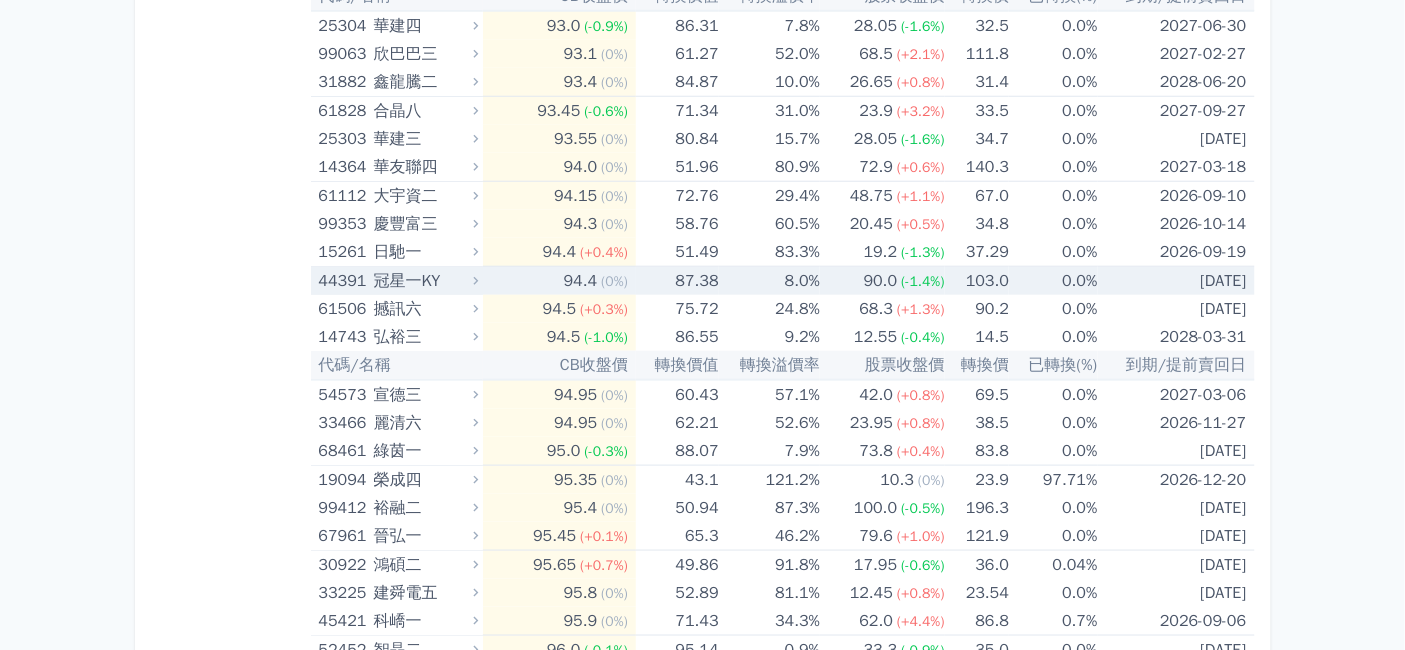 click on "冠星一KY" at bounding box center [424, 281] 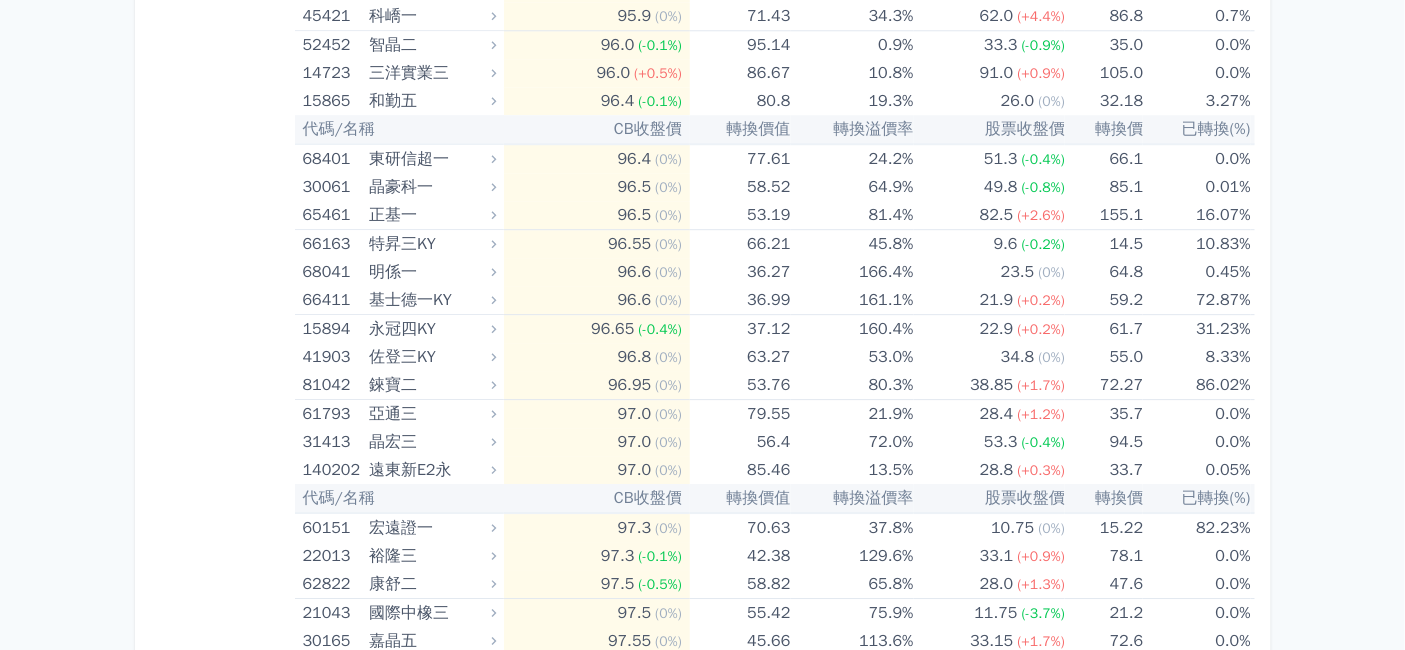 scroll, scrollTop: 1888, scrollLeft: 0, axis: vertical 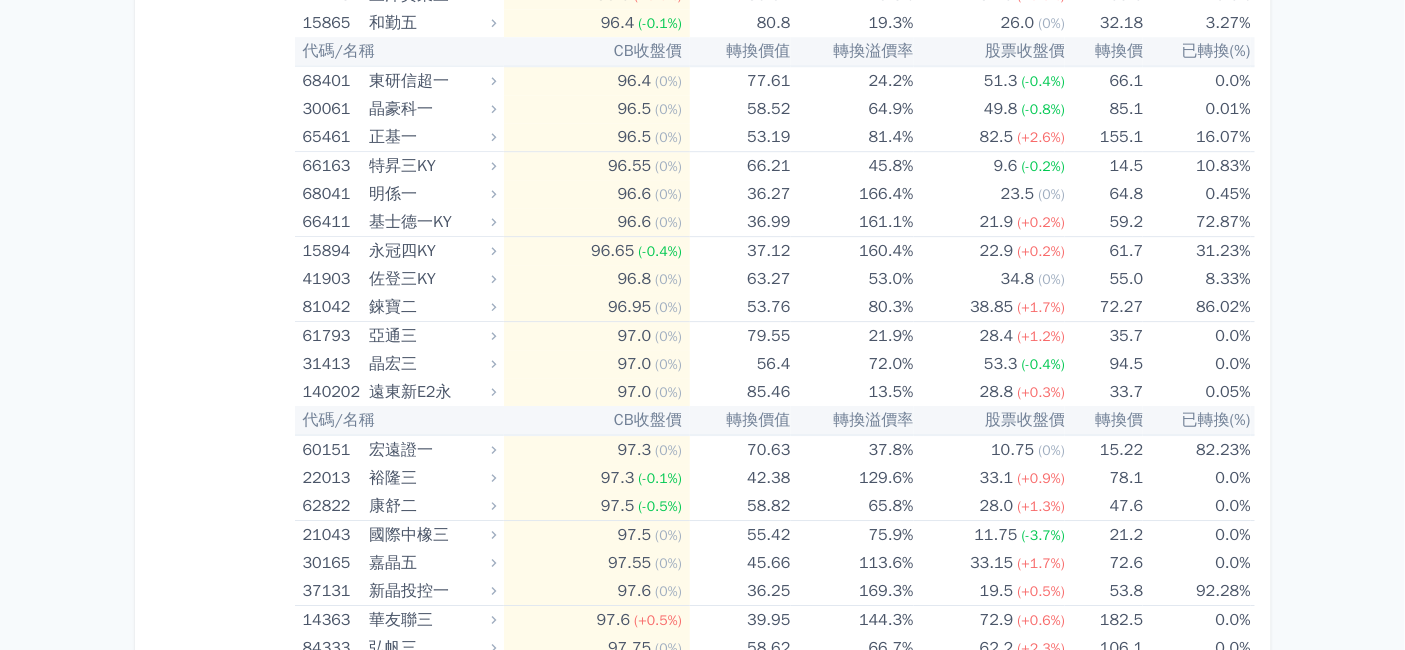 click on "智晶二" at bounding box center (430, -33) 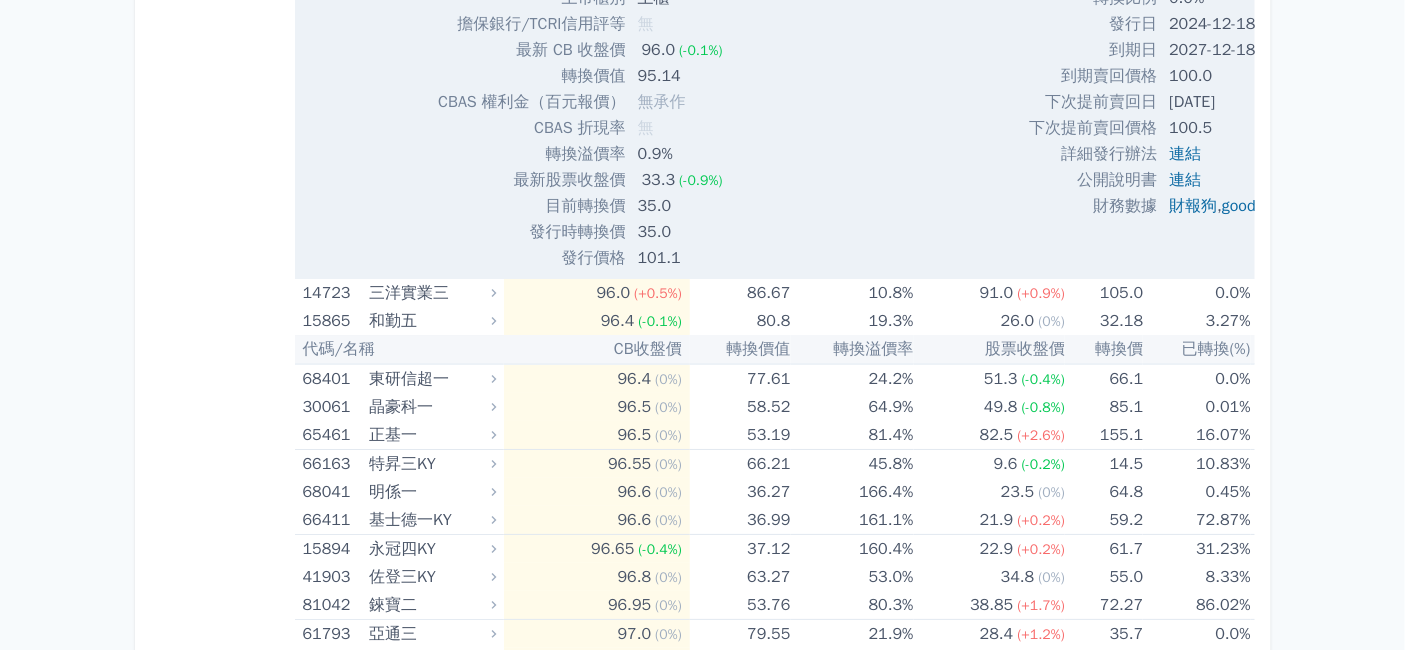 scroll, scrollTop: 2333, scrollLeft: 0, axis: vertical 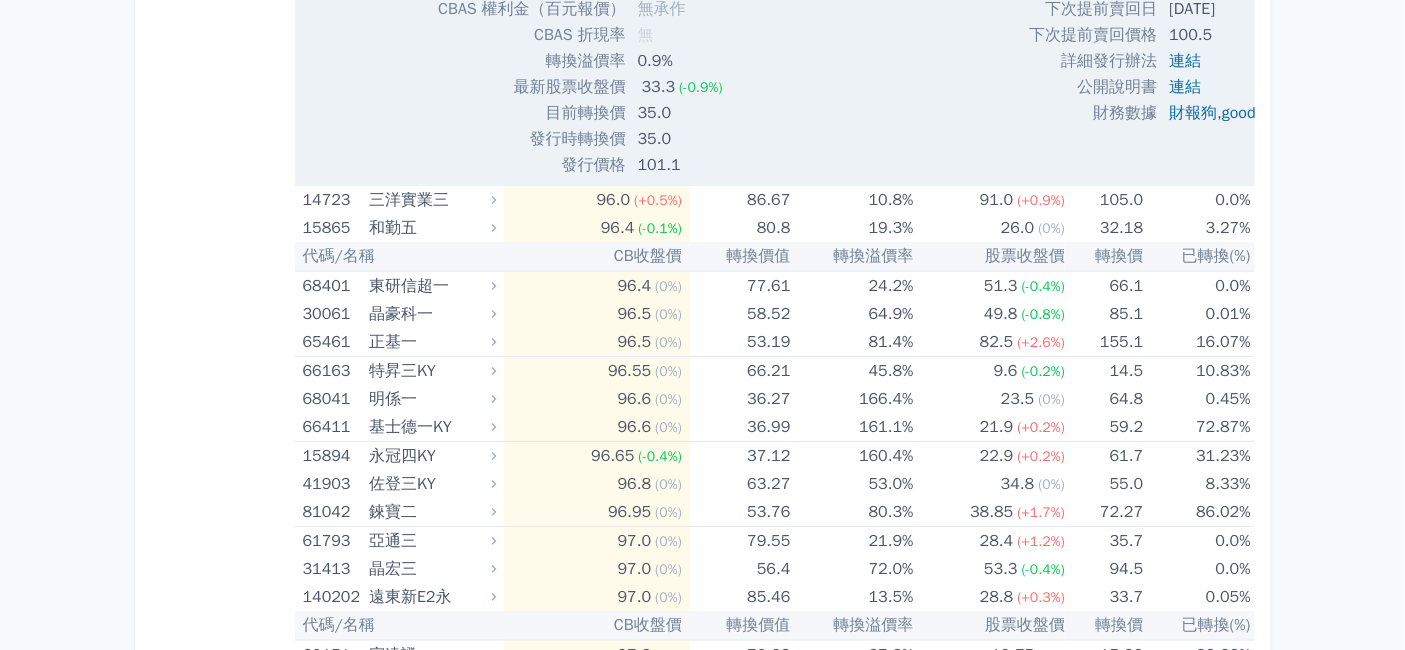 drag, startPoint x: 587, startPoint y: 281, endPoint x: 615, endPoint y: 282, distance: 28.01785 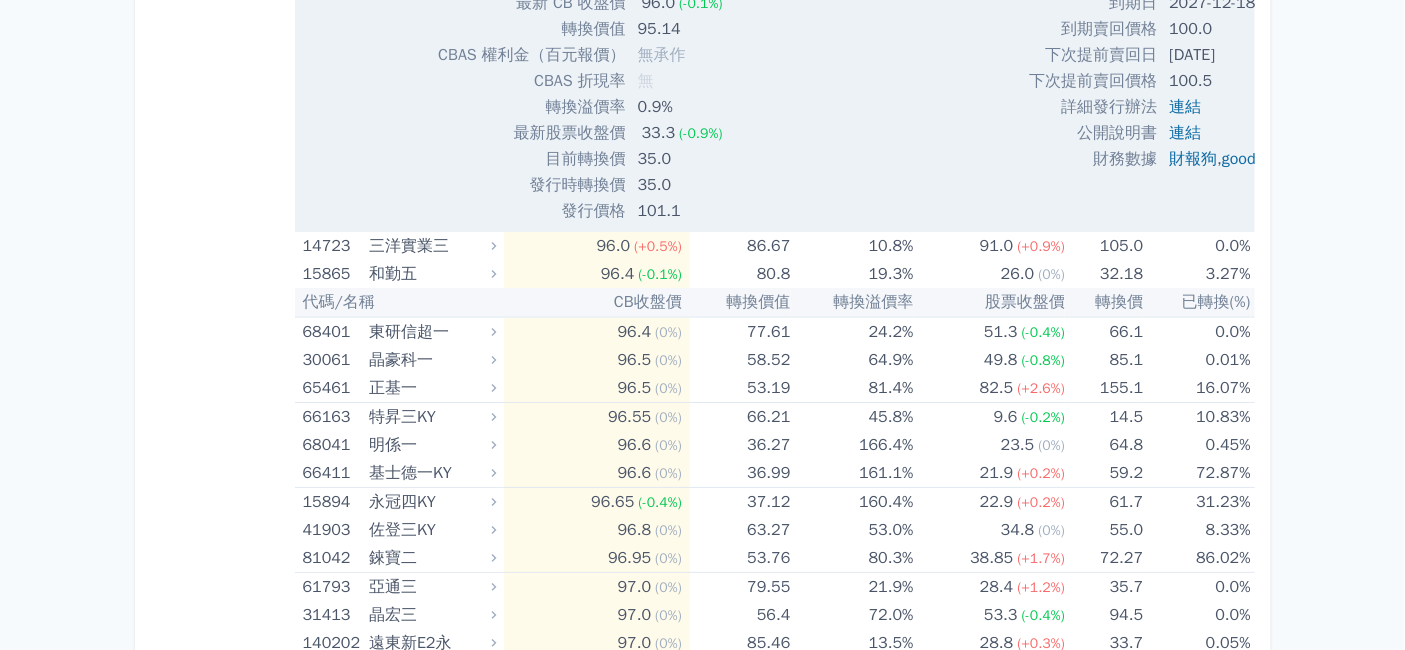 scroll, scrollTop: 2222, scrollLeft: 0, axis: vertical 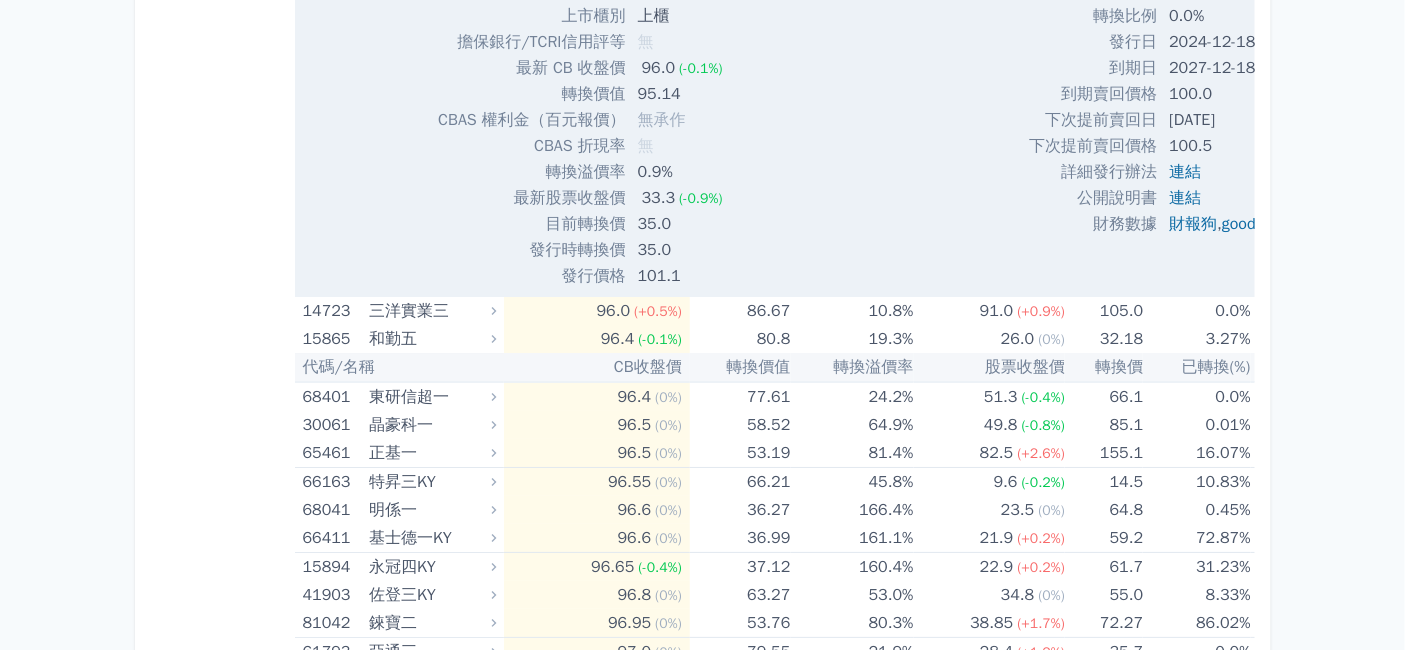 click on "52452" at bounding box center (334, -367) 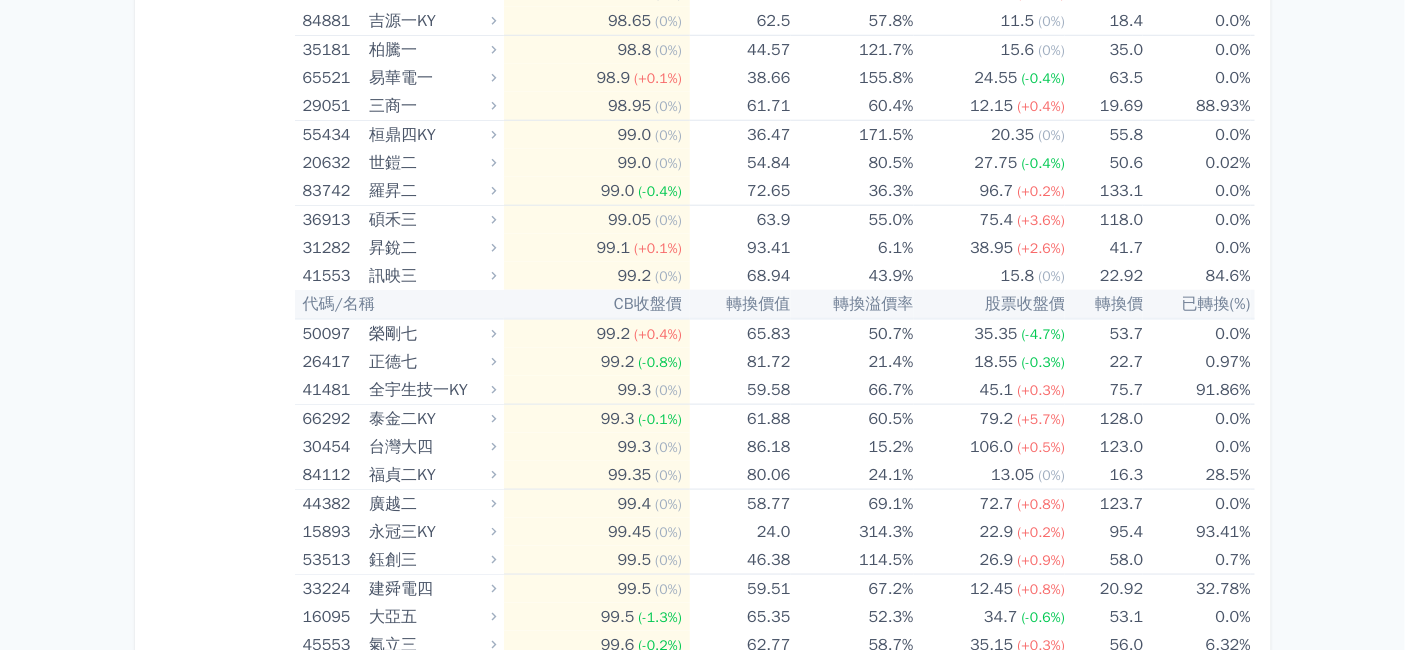 scroll, scrollTop: 3222, scrollLeft: 0, axis: vertical 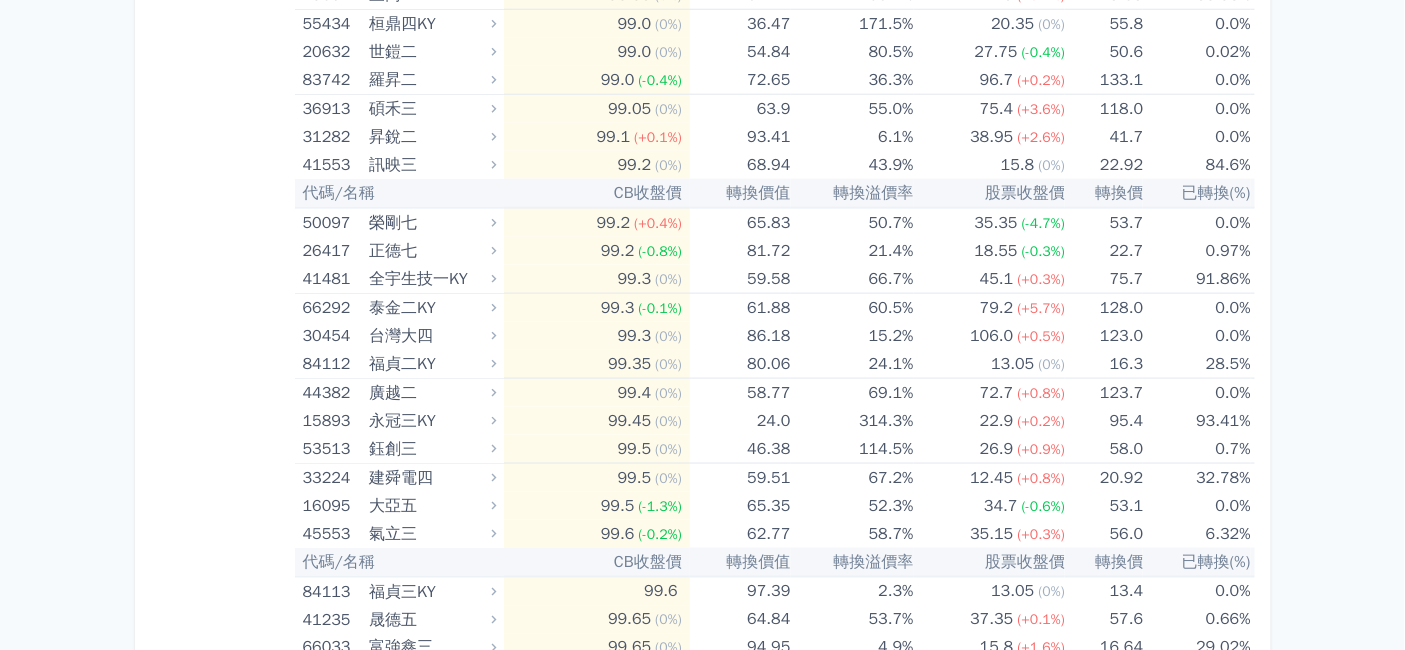 click on "麗升能源二" at bounding box center (430, -204) 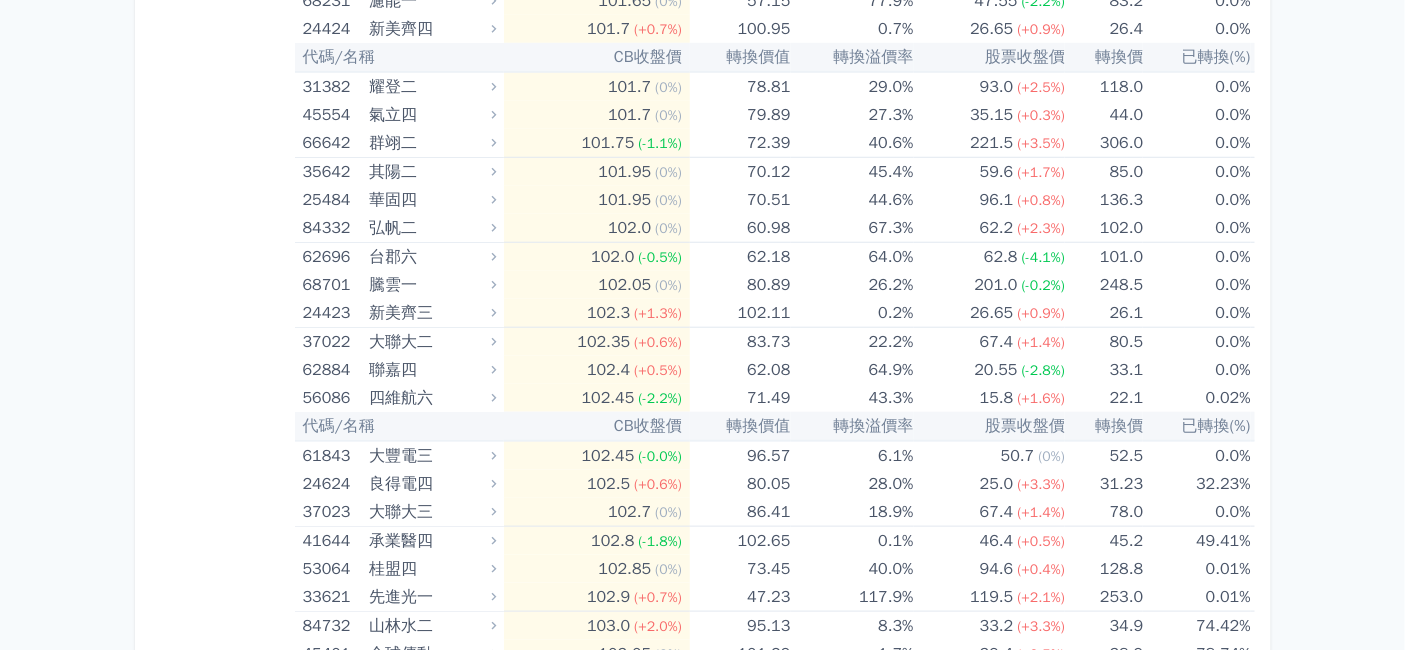 scroll, scrollTop: 5555, scrollLeft: 0, axis: vertical 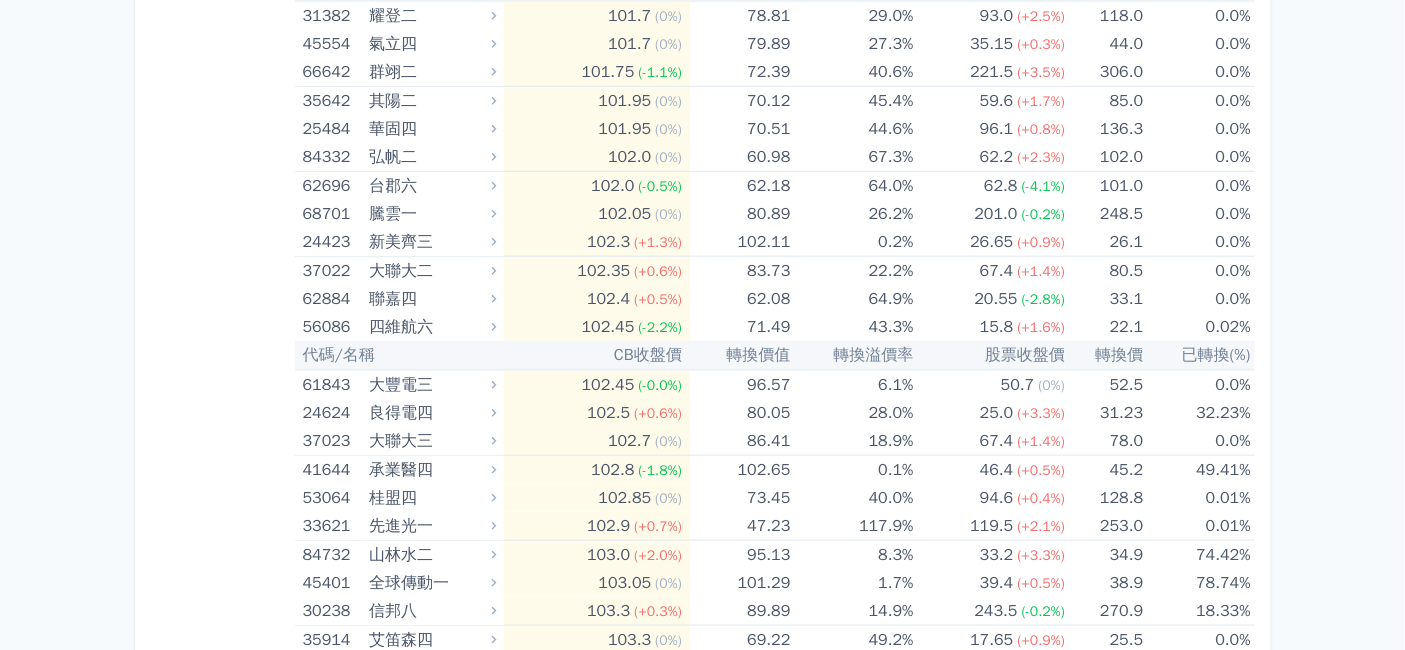 click on "信音三" at bounding box center [430, -637] 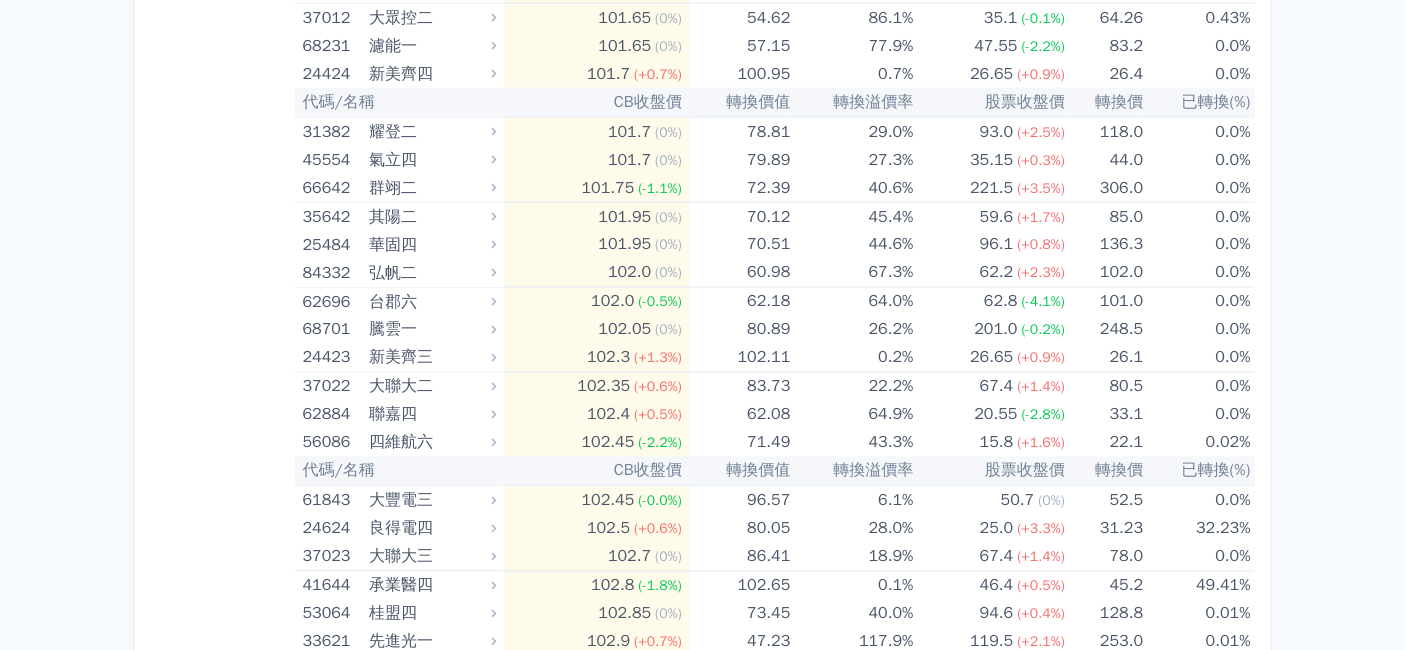 scroll, scrollTop: 6444, scrollLeft: 0, axis: vertical 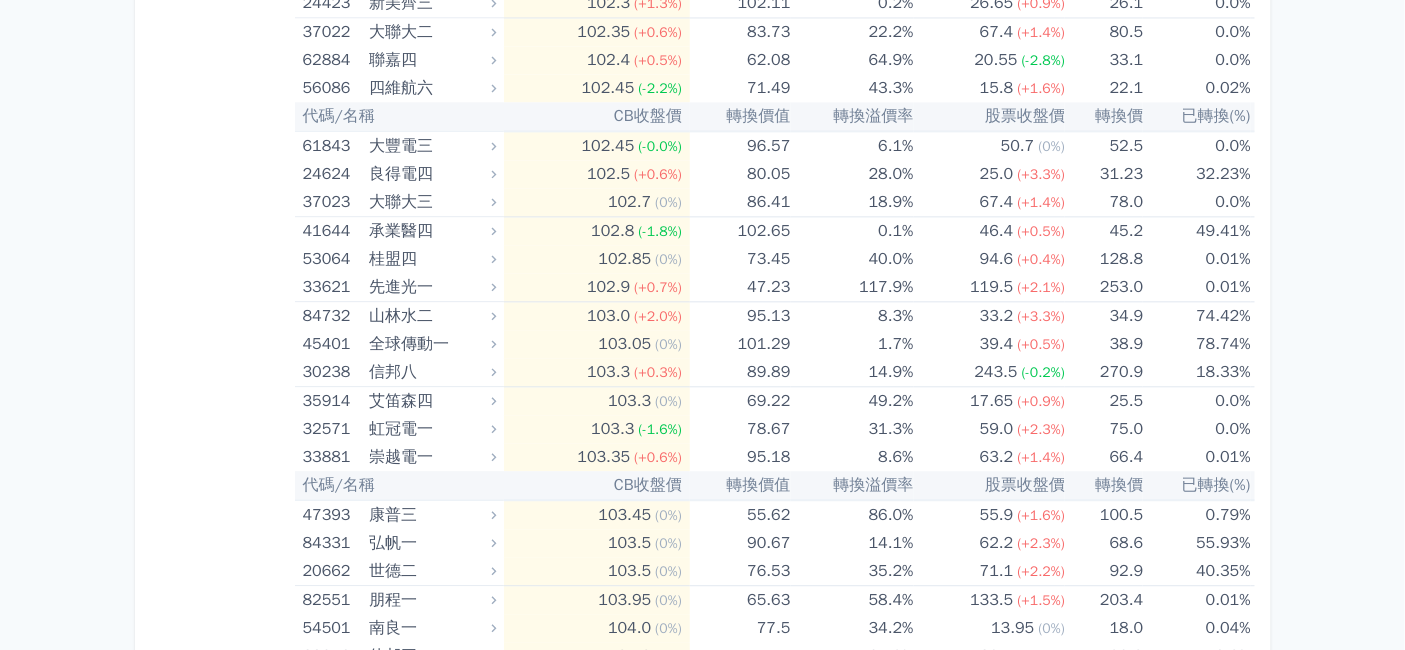 click on "高鋒二" at bounding box center [430, -650] 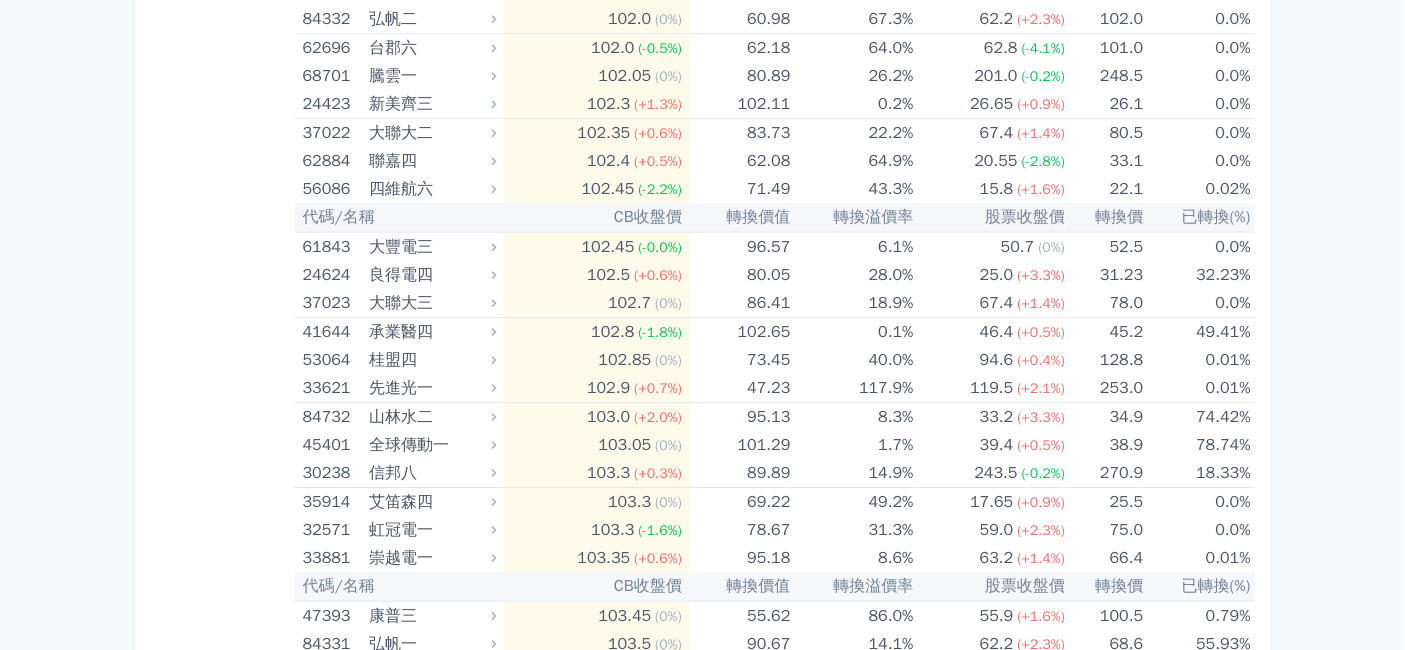 scroll, scrollTop: 6777, scrollLeft: 0, axis: vertical 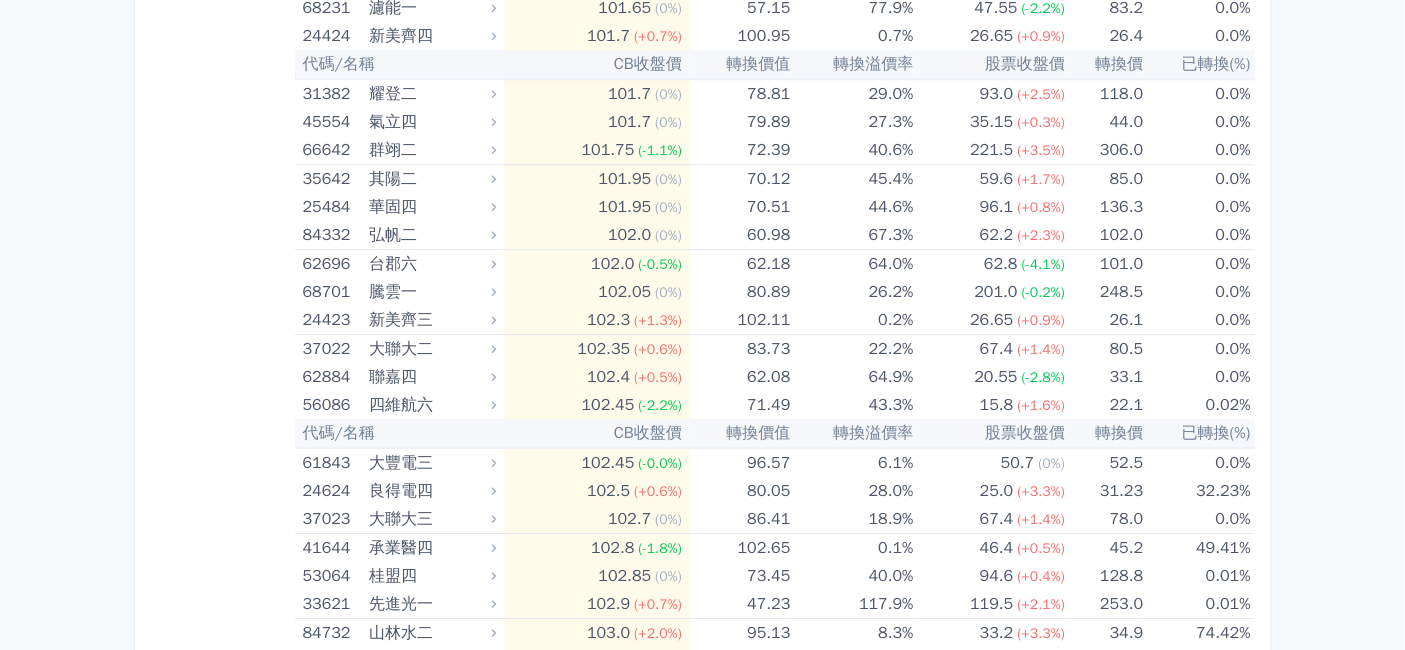 click on "高鋒二" at bounding box center (430, -983) 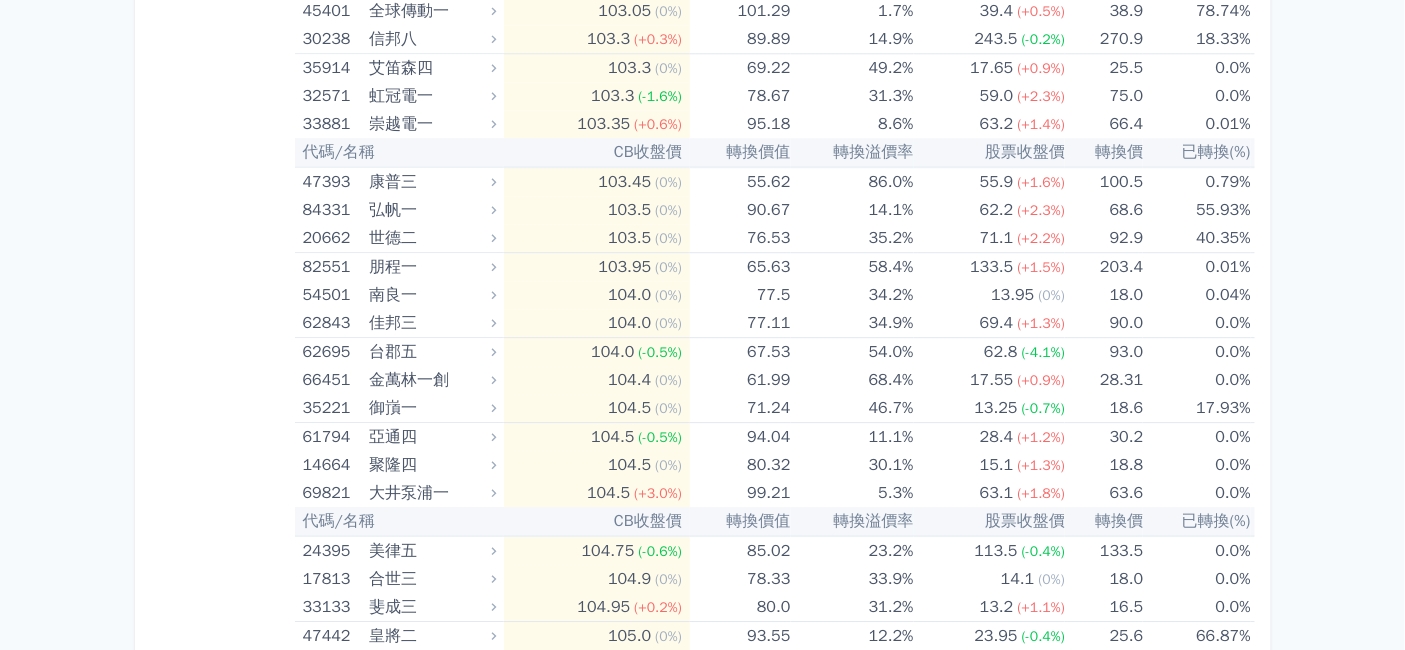 click on "宏佳騰一" at bounding box center (430, -812) 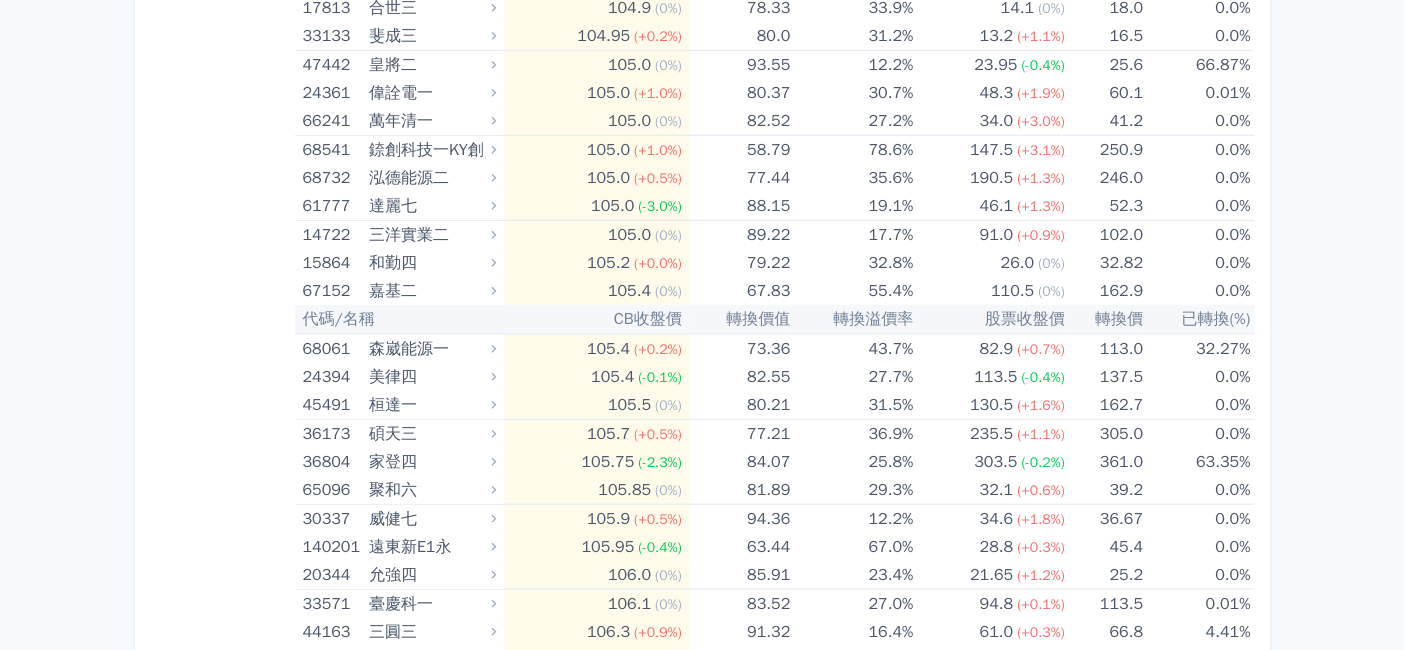 scroll, scrollTop: 8111, scrollLeft: 0, axis: vertical 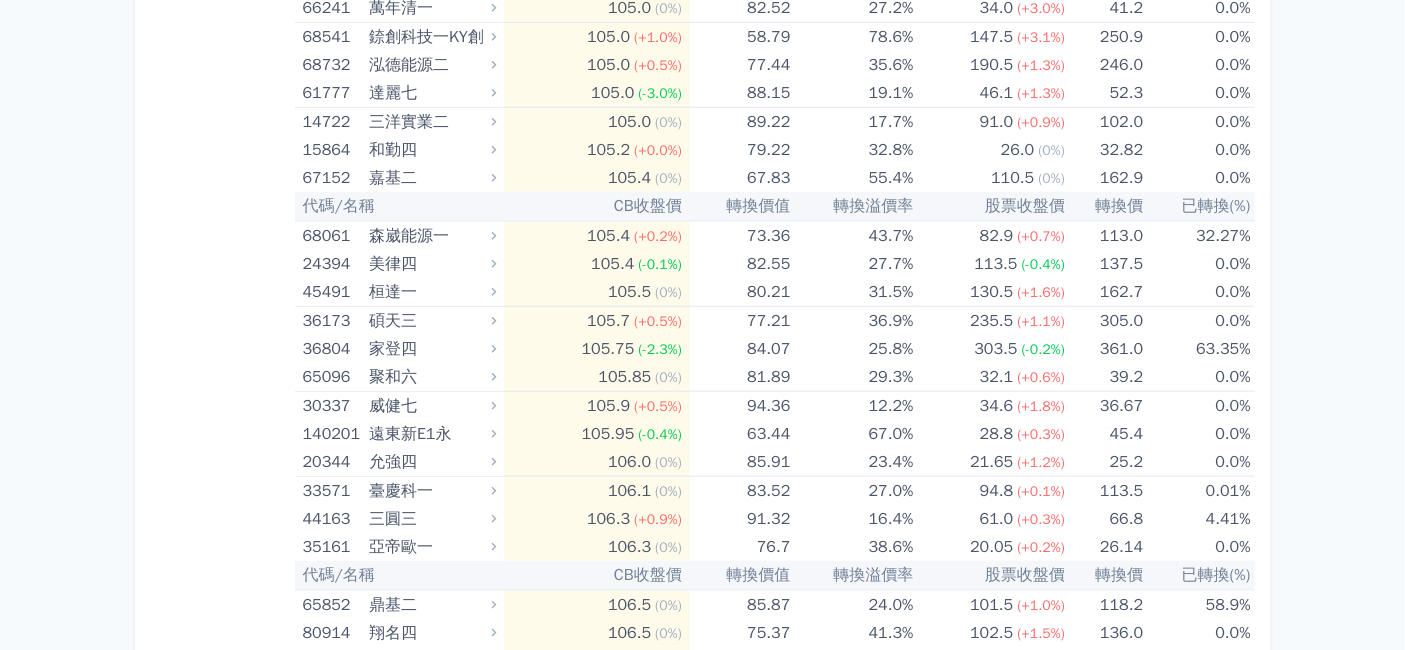 click on "聯嘉四" at bounding box center [430, -957] 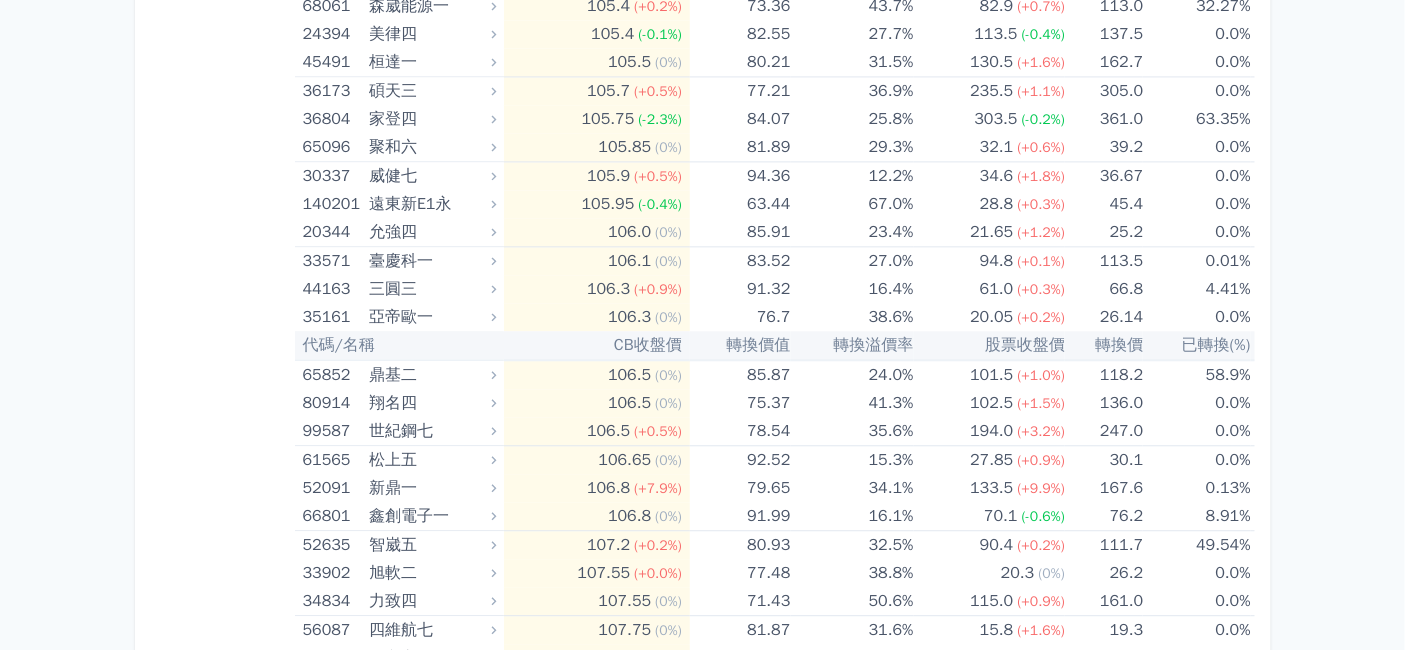 scroll, scrollTop: 9000, scrollLeft: 0, axis: vertical 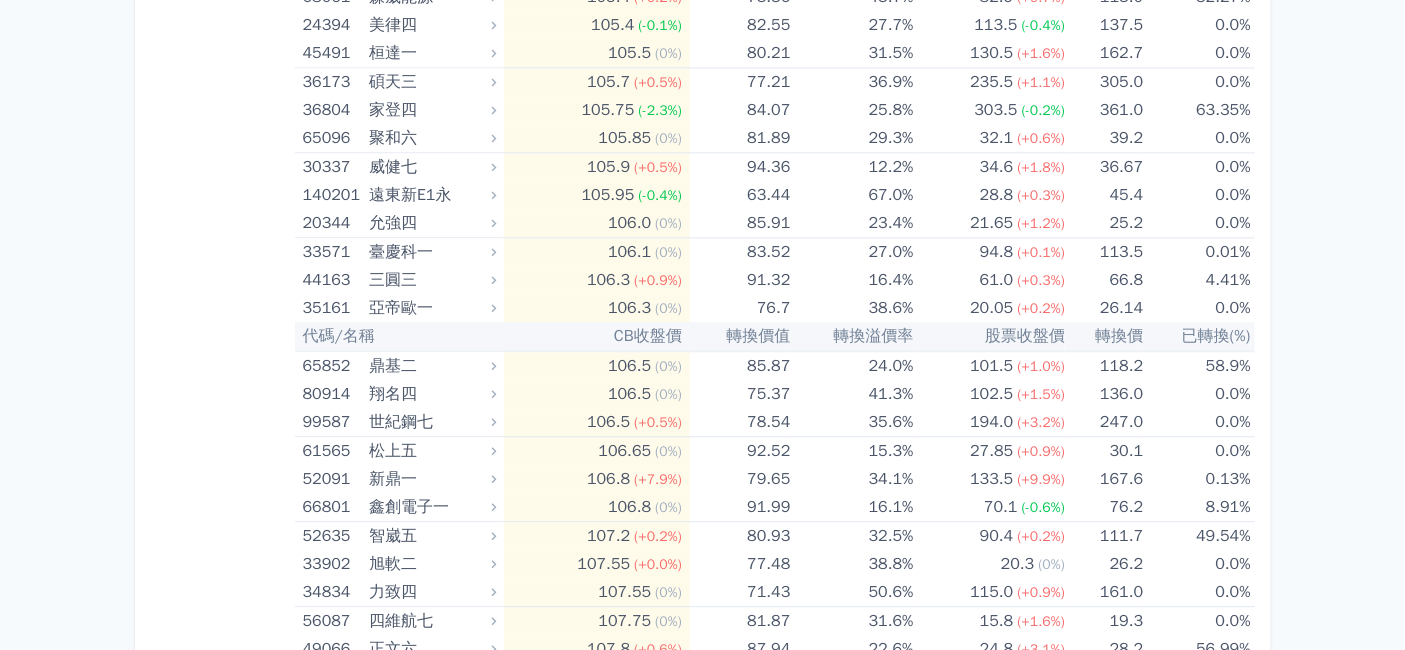 click on "四維航六" at bounding box center [430, -1168] 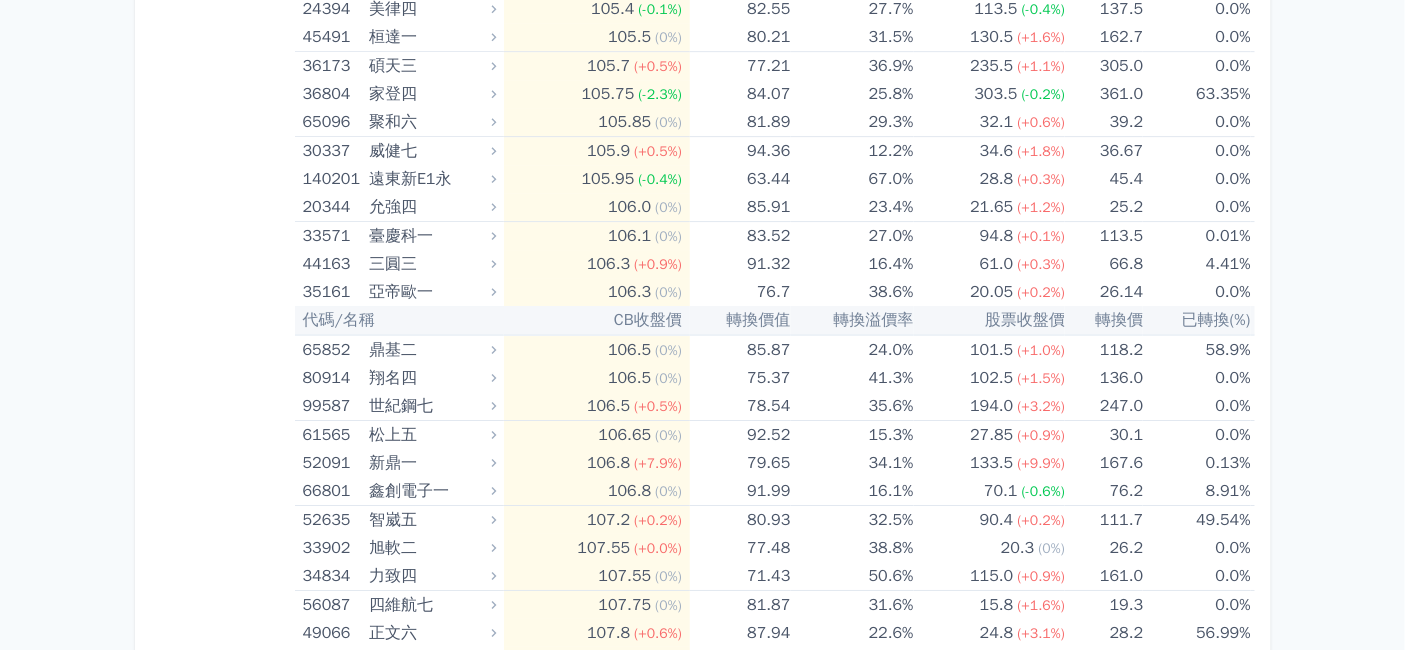 scroll, scrollTop: 9777, scrollLeft: 0, axis: vertical 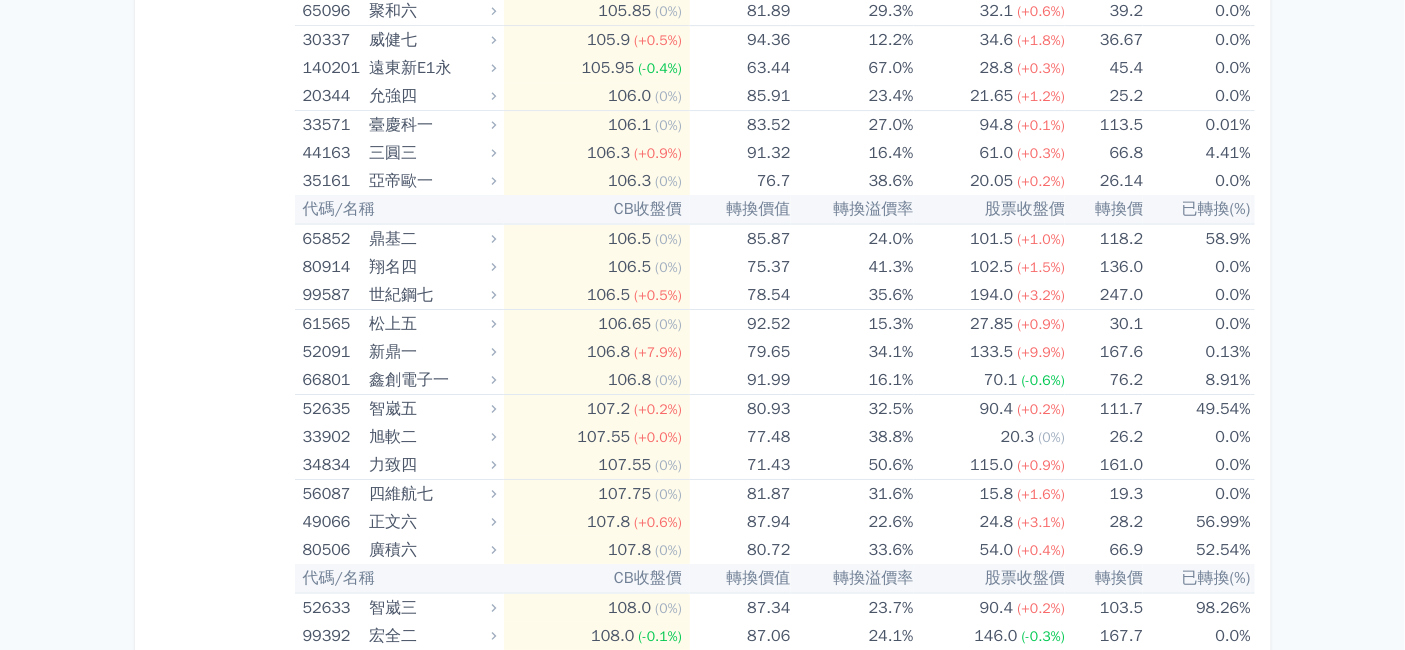 click on "良得電四" at bounding box center [430, -1209] 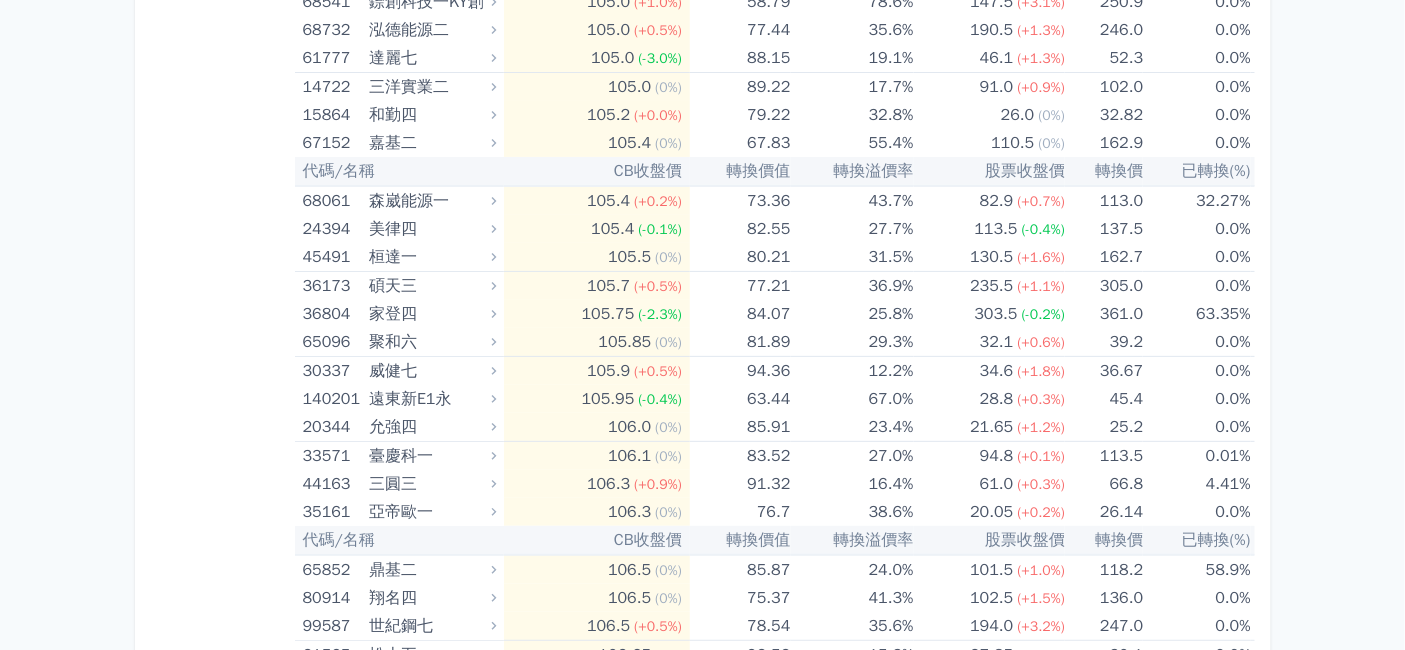 scroll, scrollTop: 10000, scrollLeft: 0, axis: vertical 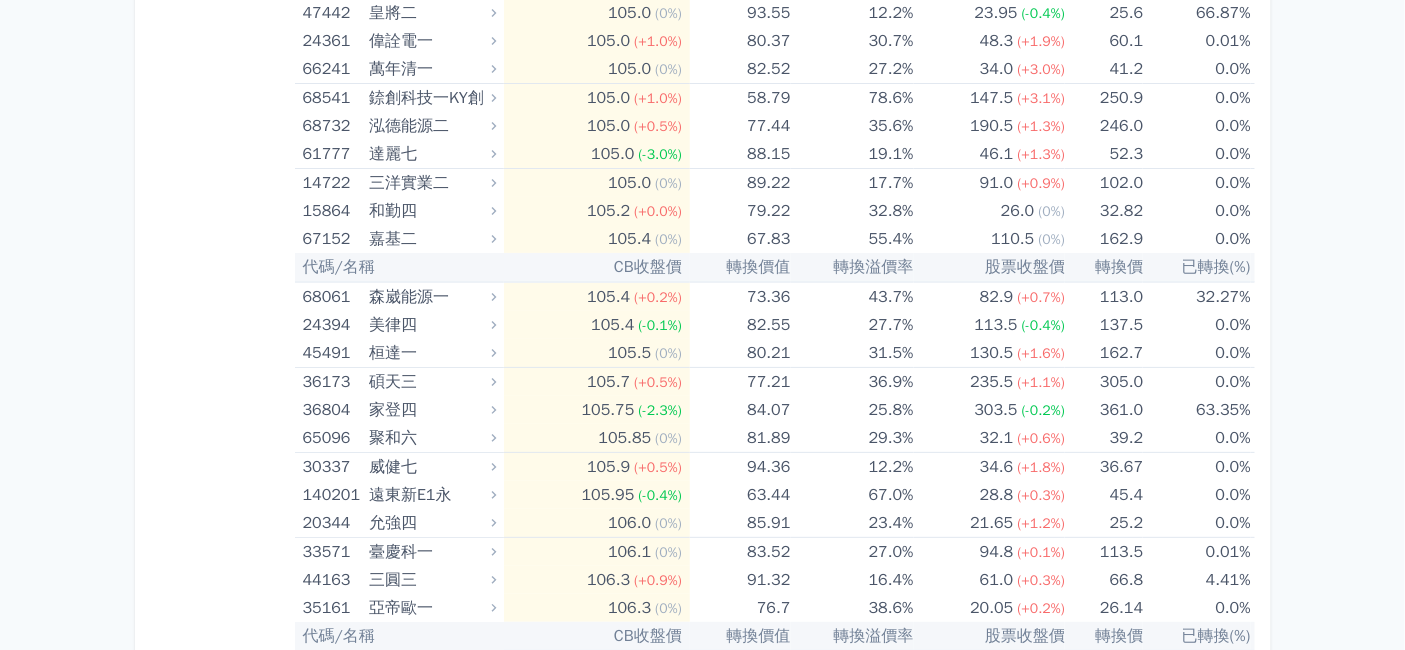click on "良得電四" at bounding box center [430, -1432] 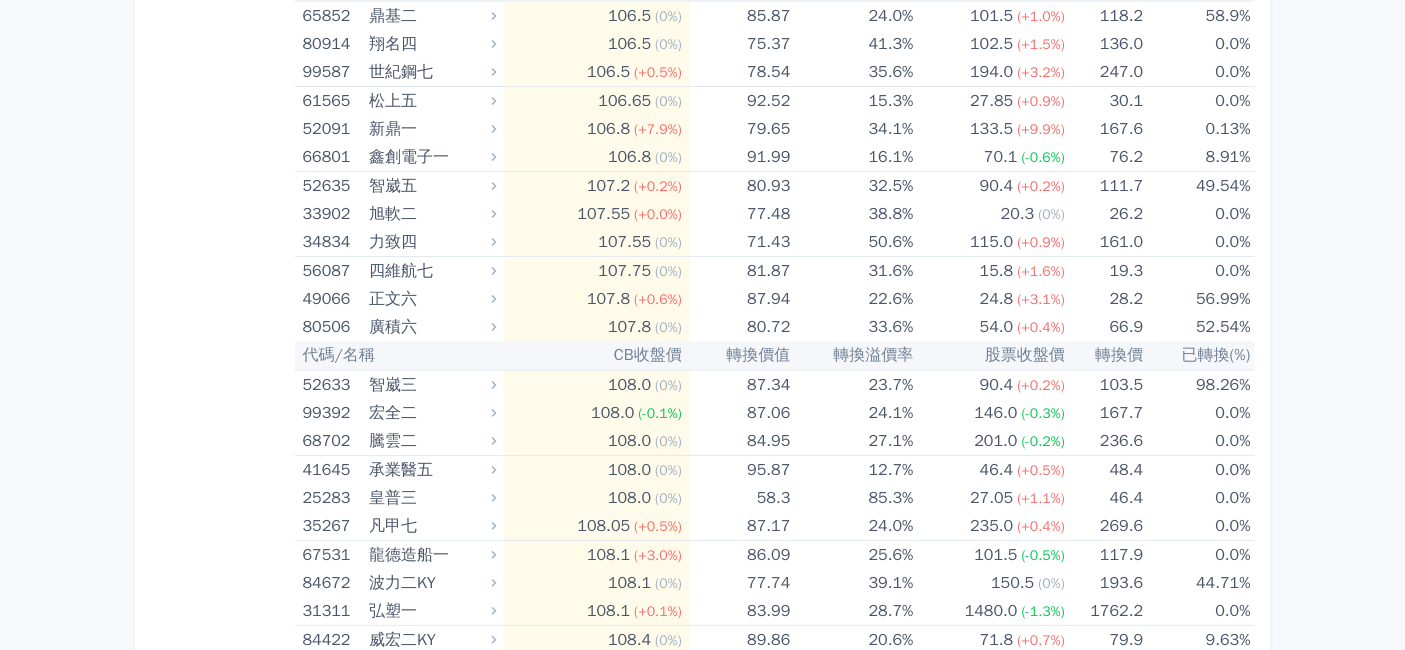 scroll, scrollTop: 10111, scrollLeft: 0, axis: vertical 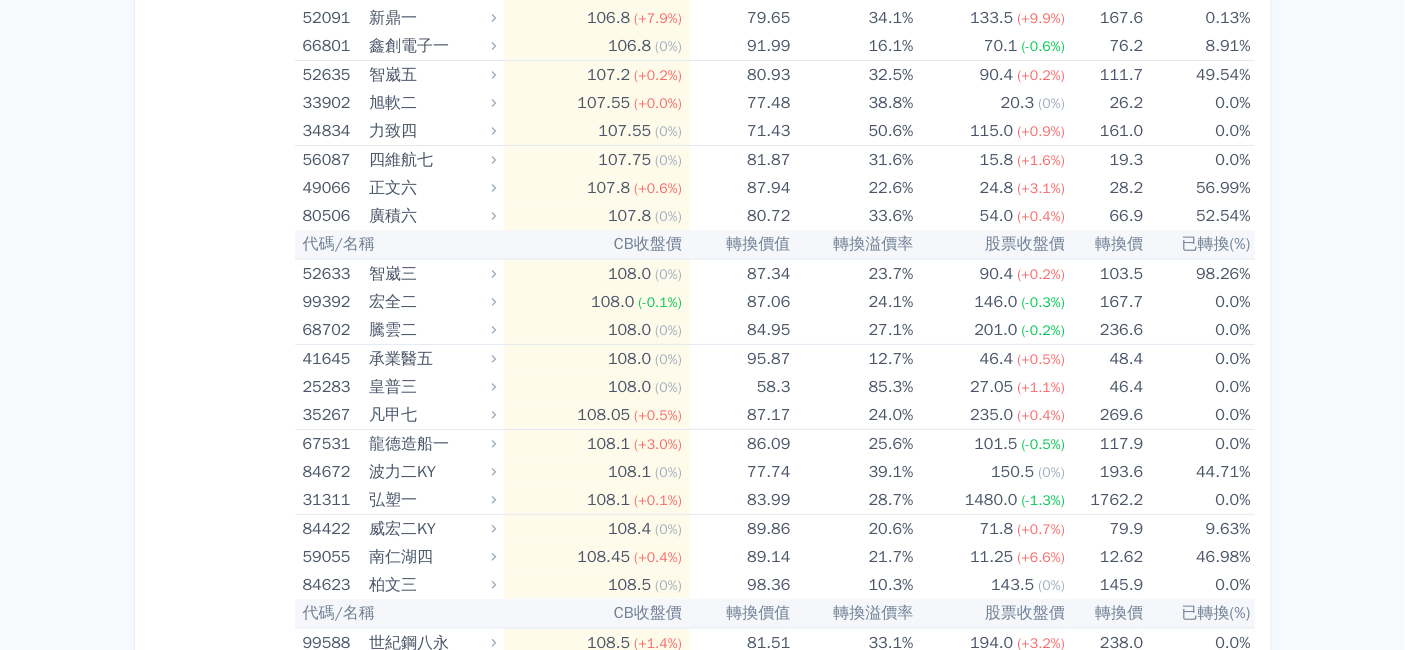 click on "艾笛森四" at bounding box center [430, -1316] 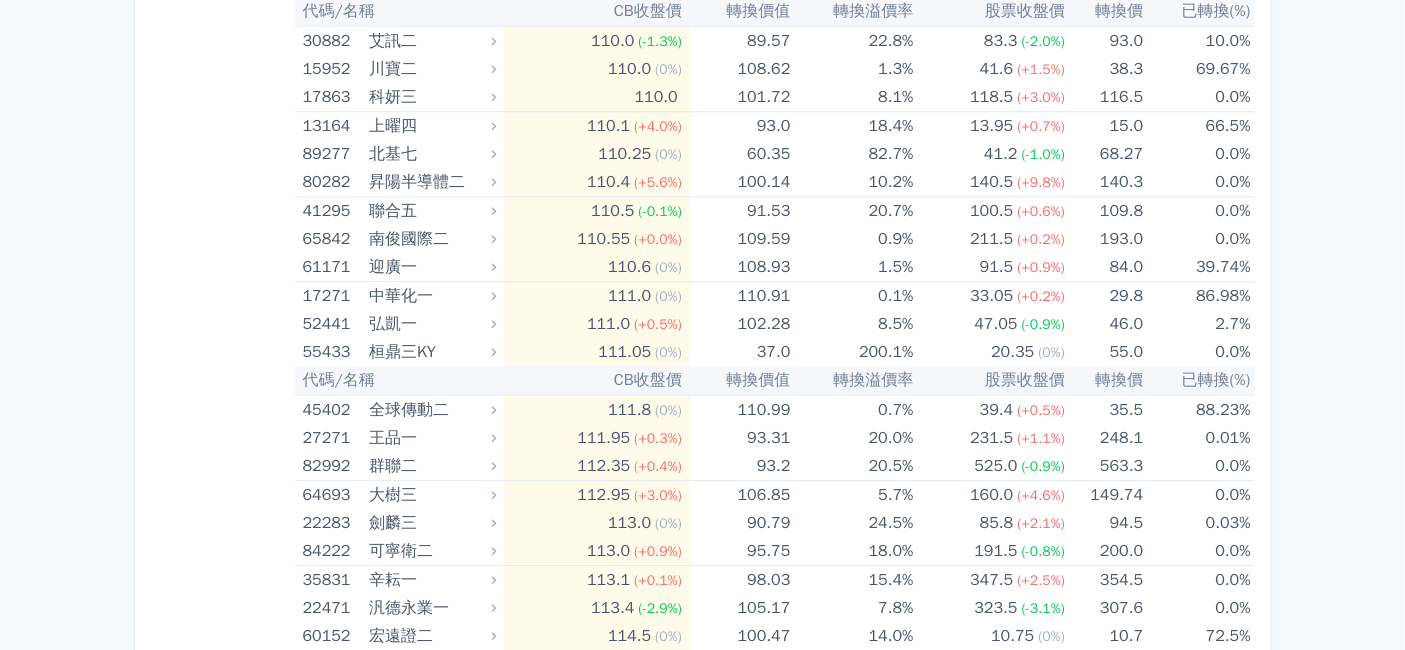 scroll, scrollTop: 11777, scrollLeft: 0, axis: vertical 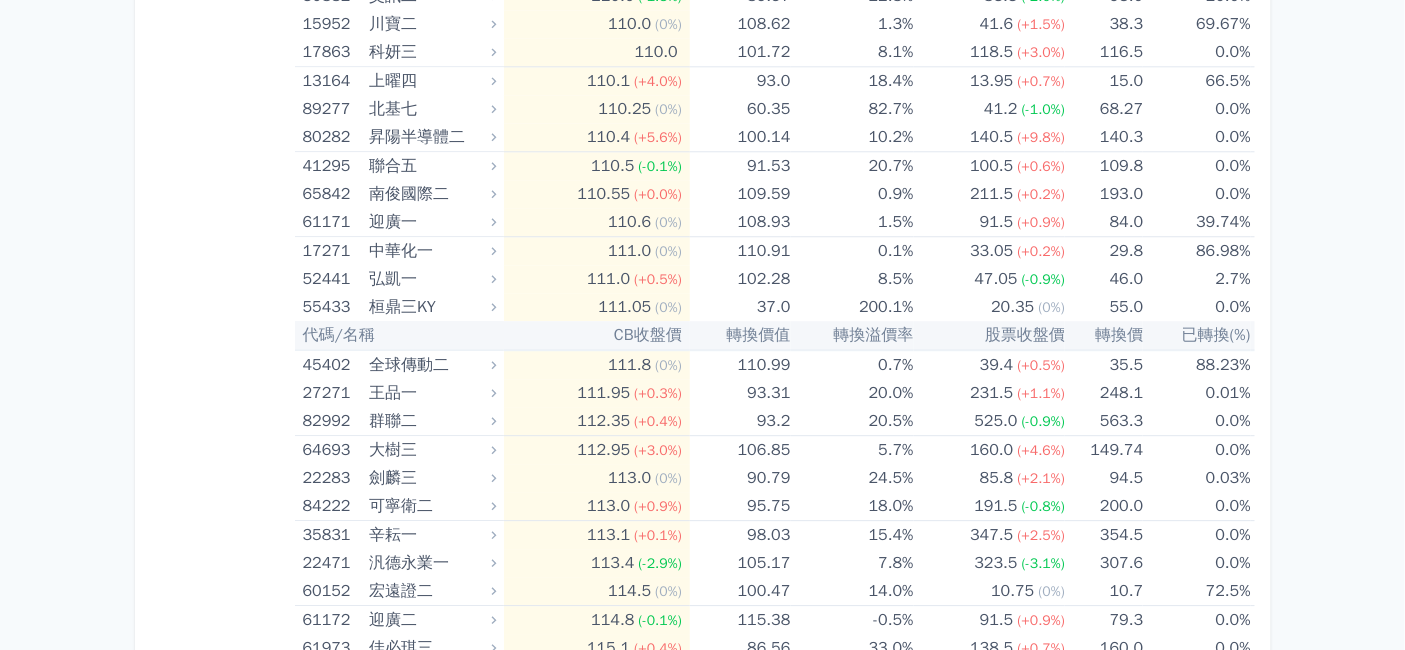 click on "泓德能源二" at bounding box center [430, -1651] 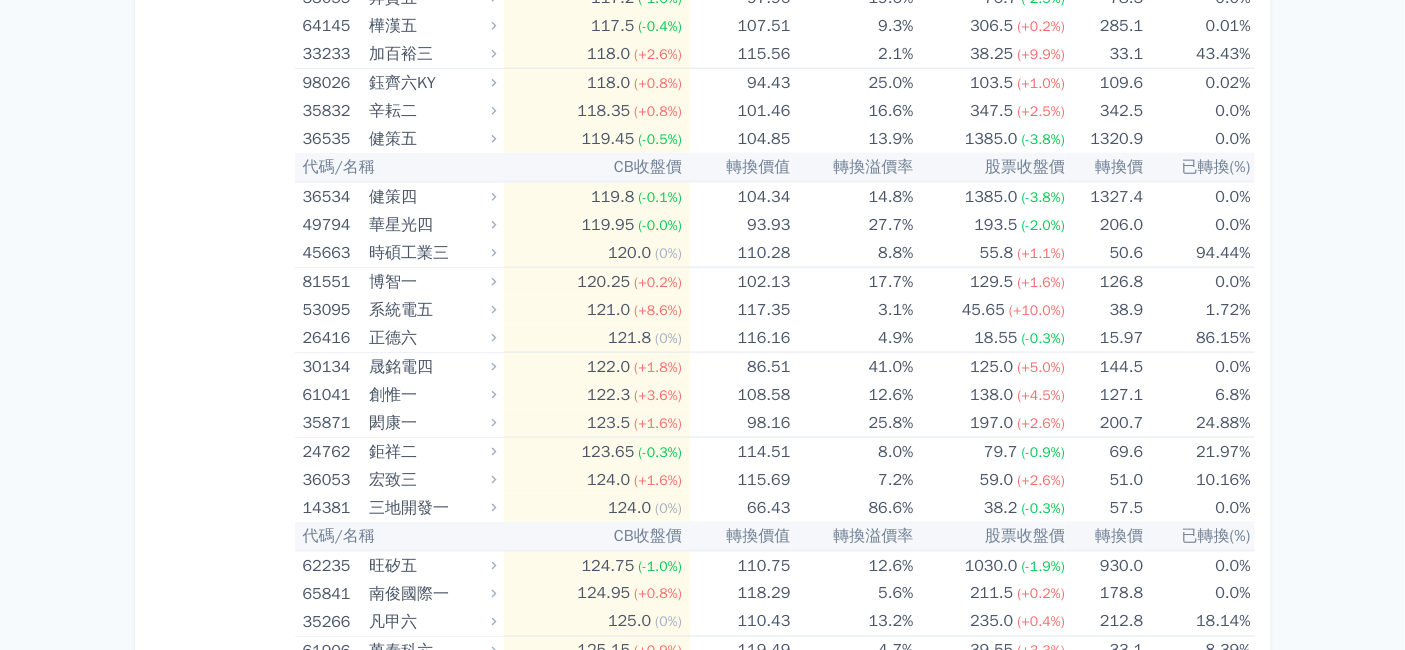 scroll, scrollTop: 13444, scrollLeft: 0, axis: vertical 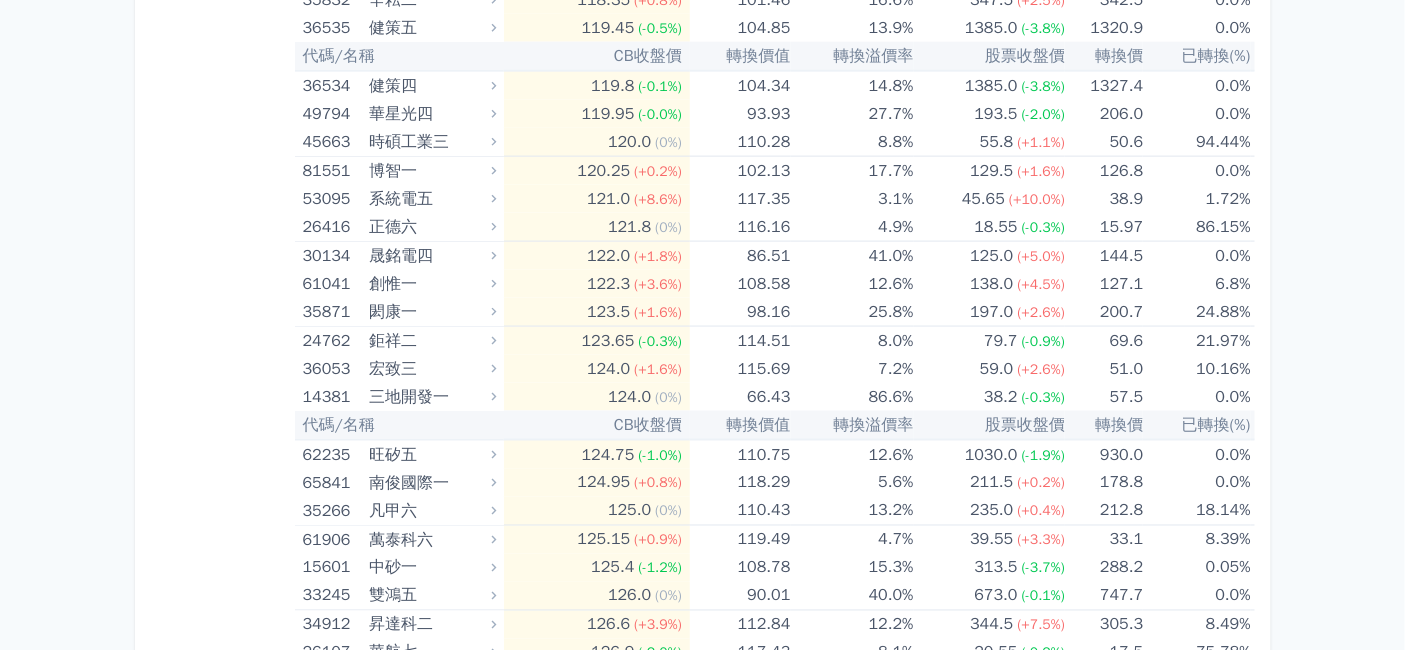 click on "正文六" at bounding box center [430, -1845] 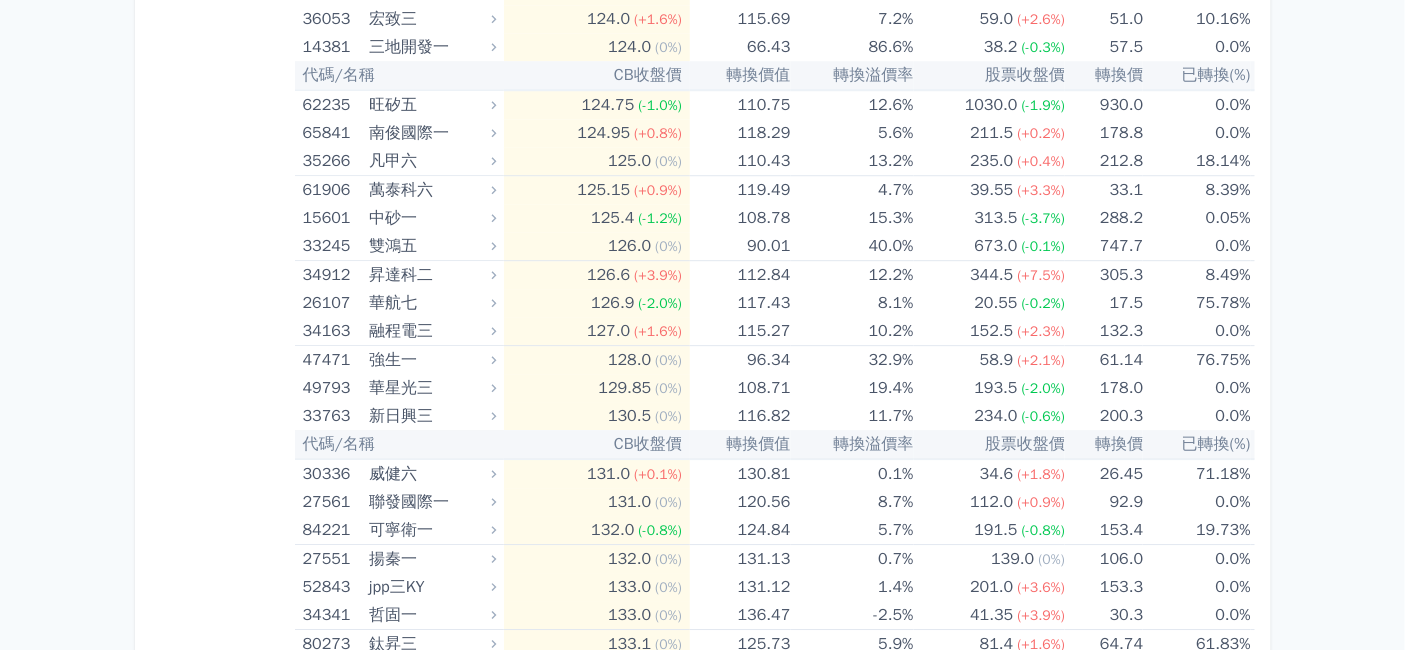 scroll, scrollTop: 14555, scrollLeft: 0, axis: vertical 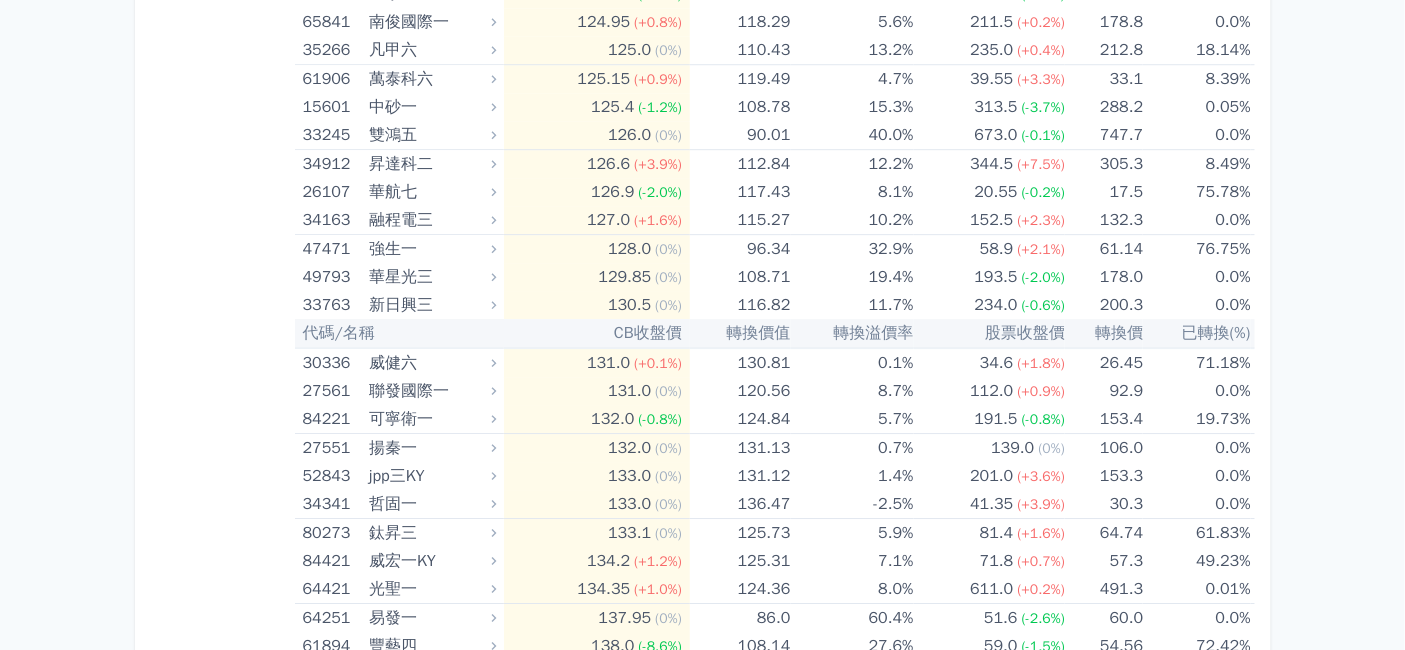 click on "威宏二KY" at bounding box center (430, -1965) 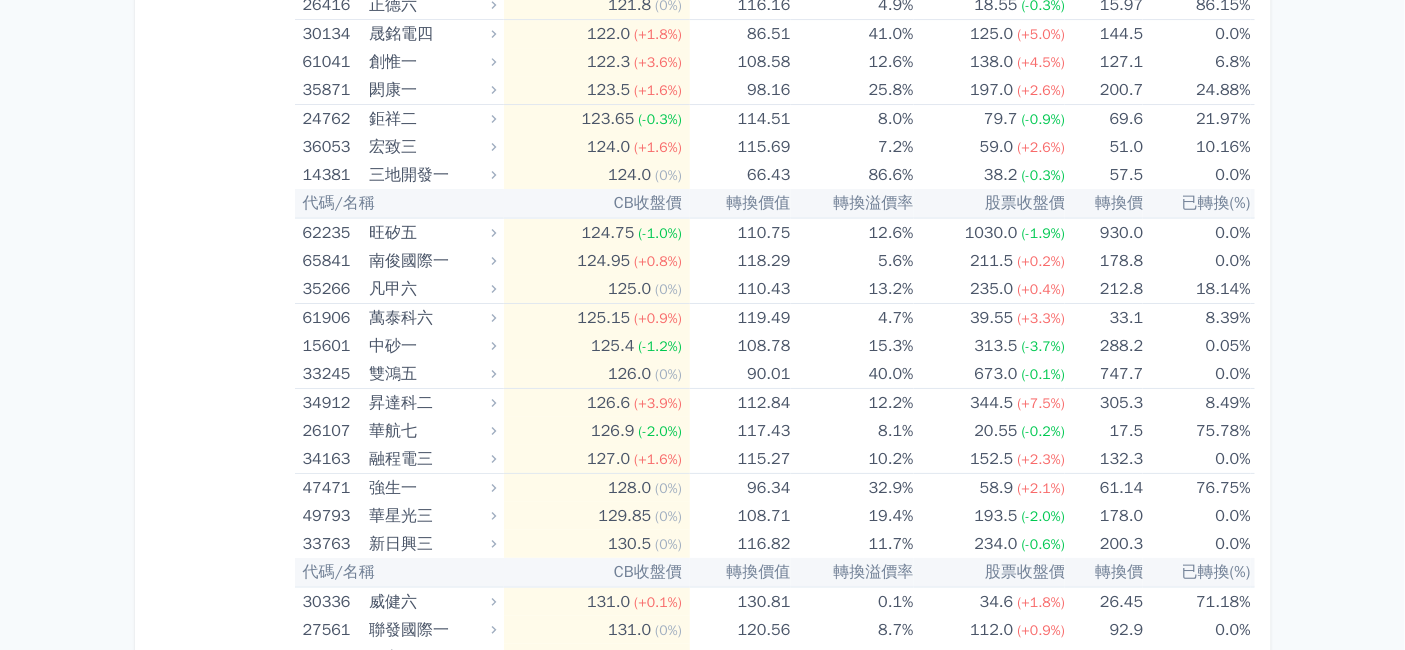scroll, scrollTop: 14888, scrollLeft: 0, axis: vertical 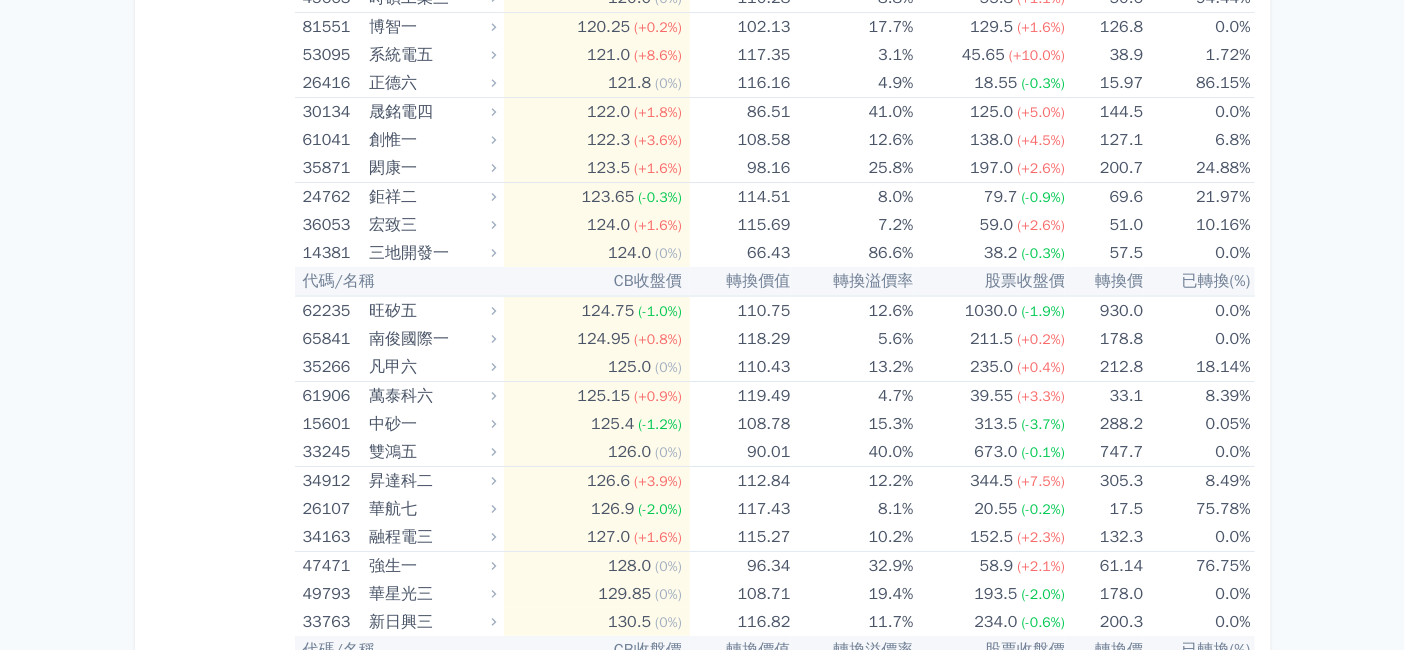 click on "威宏二KY" at bounding box center (430, -2298) 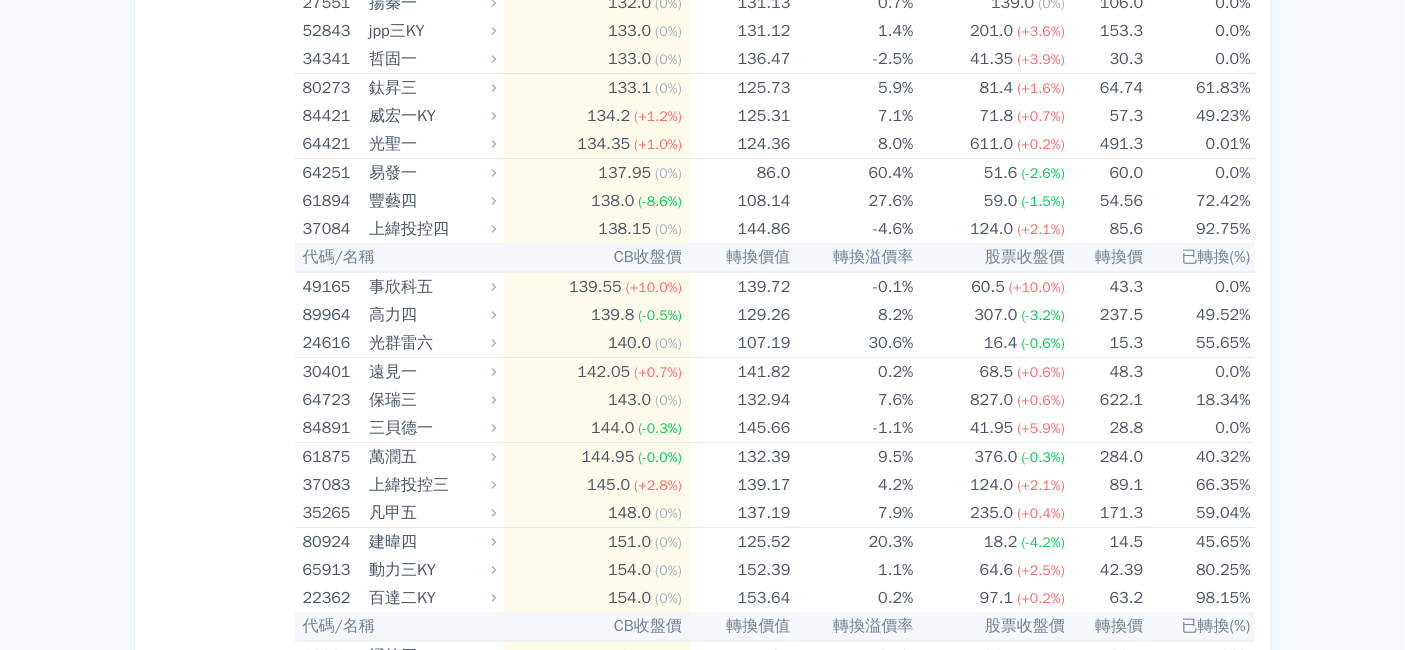 scroll, scrollTop: 15111, scrollLeft: 0, axis: vertical 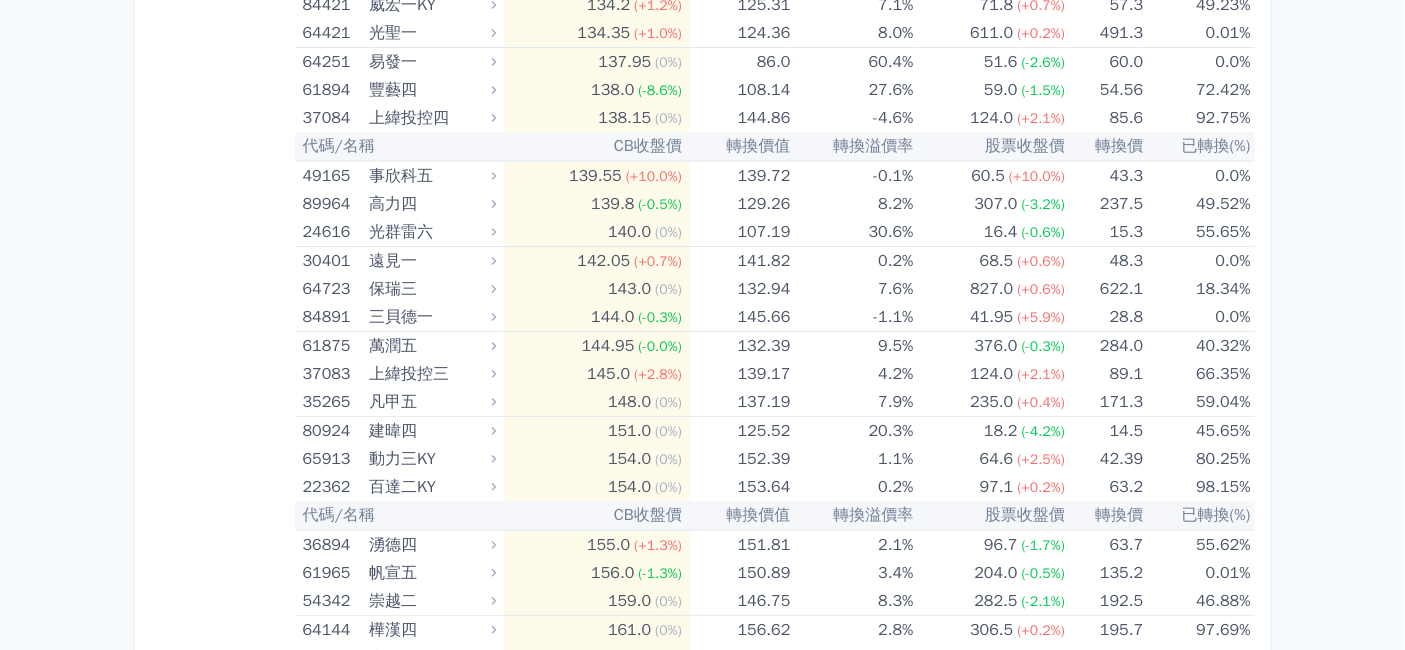 click on "中磊七" at bounding box center [430, -2152] 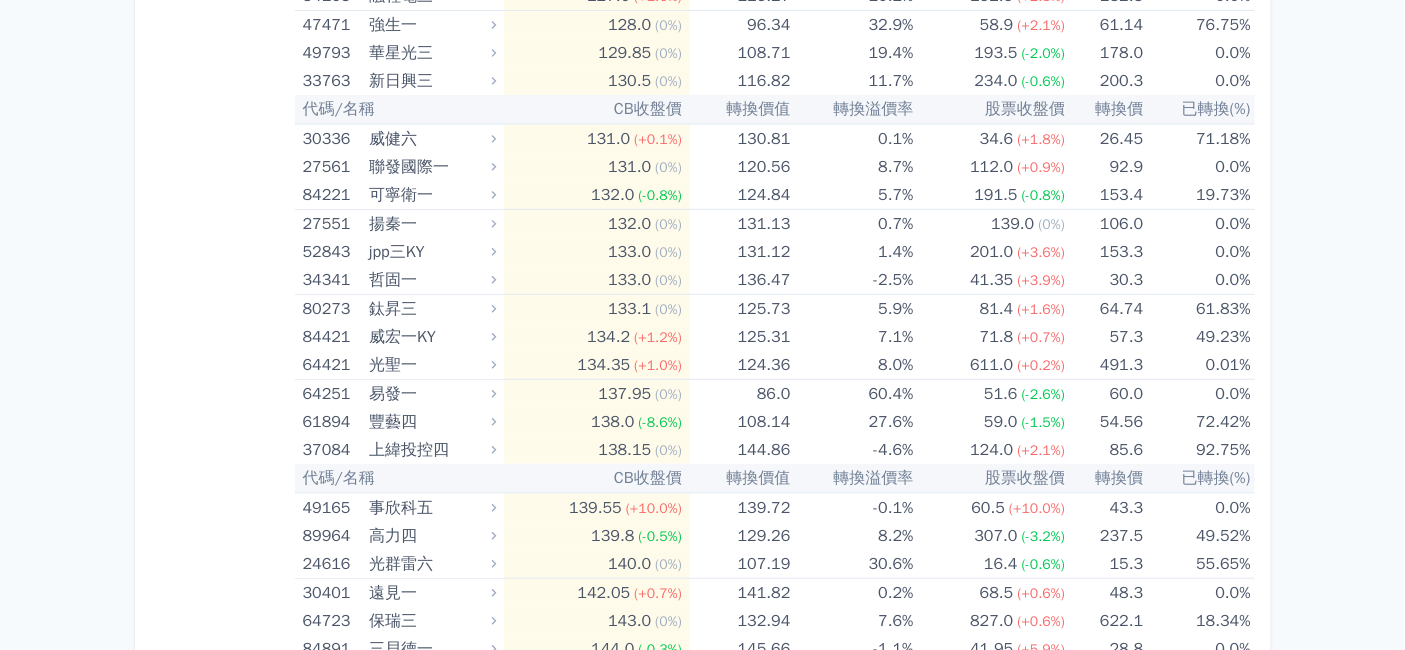scroll, scrollTop: 15444, scrollLeft: 0, axis: vertical 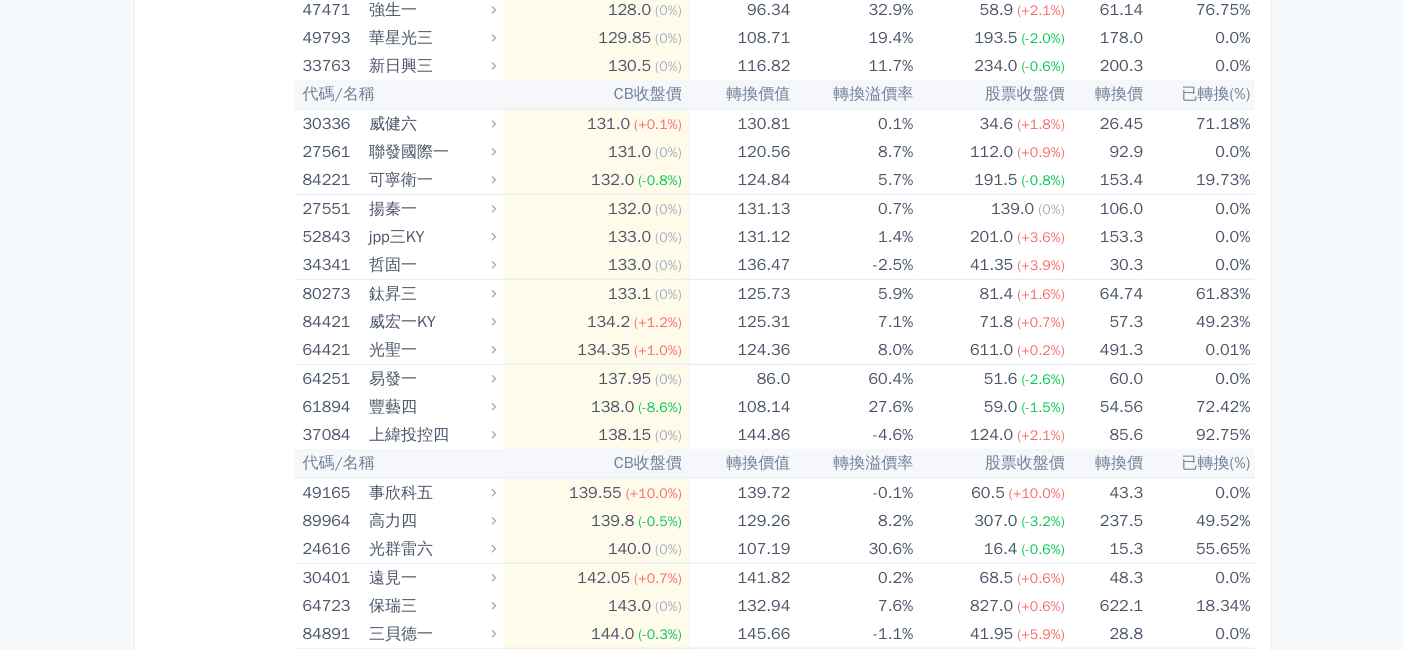 drag, startPoint x: 581, startPoint y: 452, endPoint x: 611, endPoint y: 458, distance: 30.594116 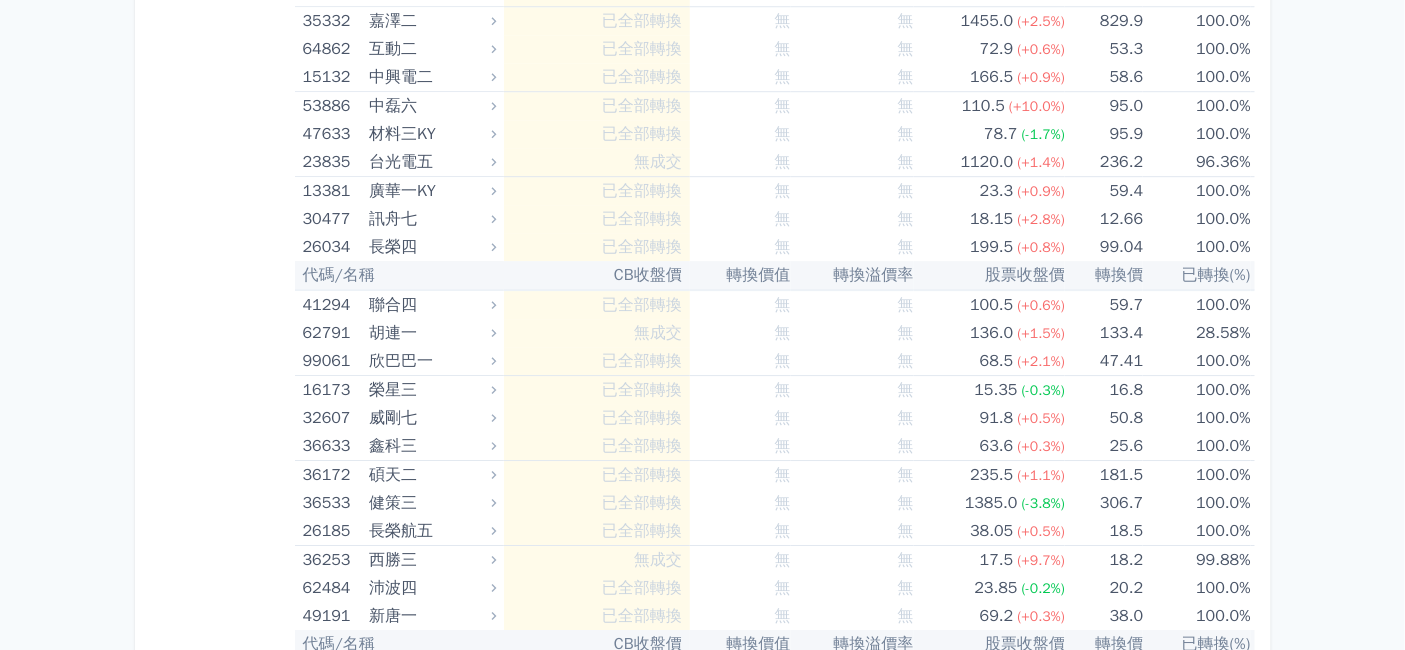 scroll, scrollTop: 17111, scrollLeft: 0, axis: vertical 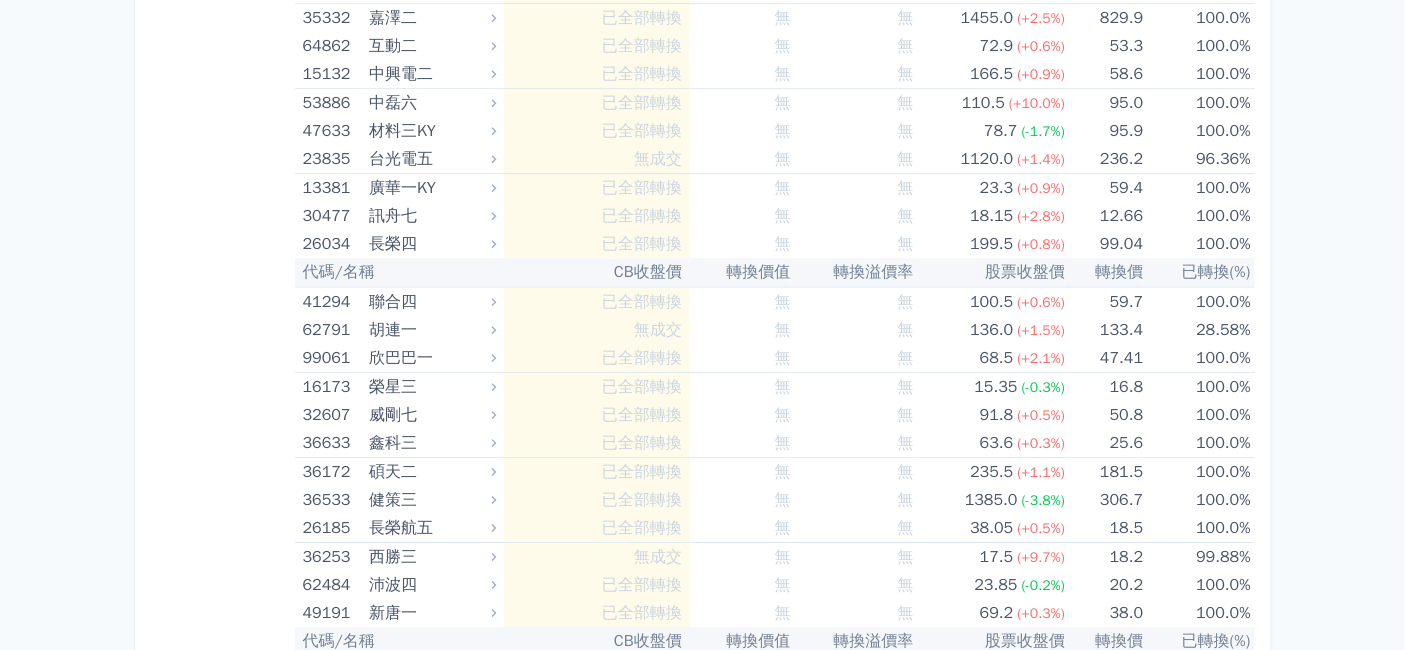 click on "樺漢五" at bounding box center (430, -2452) 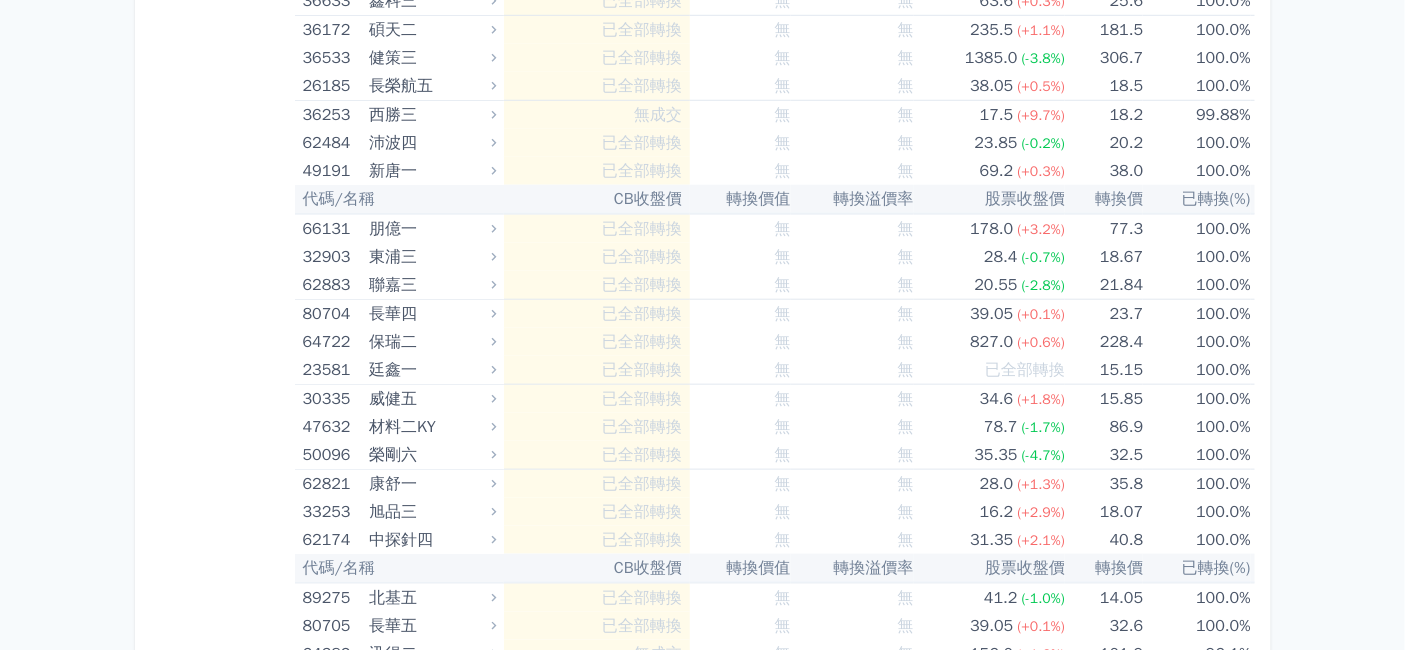 scroll, scrollTop: 18222, scrollLeft: 0, axis: vertical 